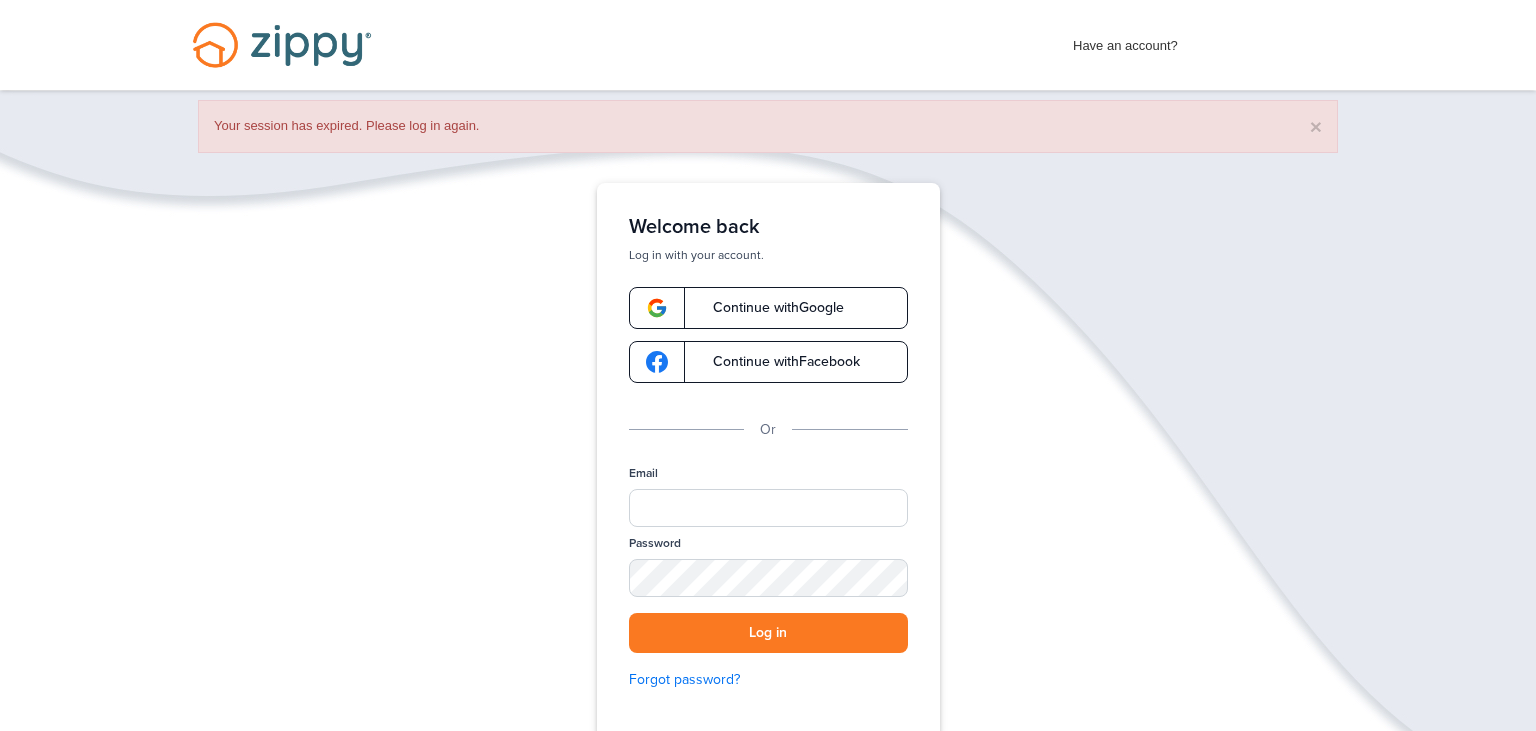 scroll, scrollTop: 0, scrollLeft: 0, axis: both 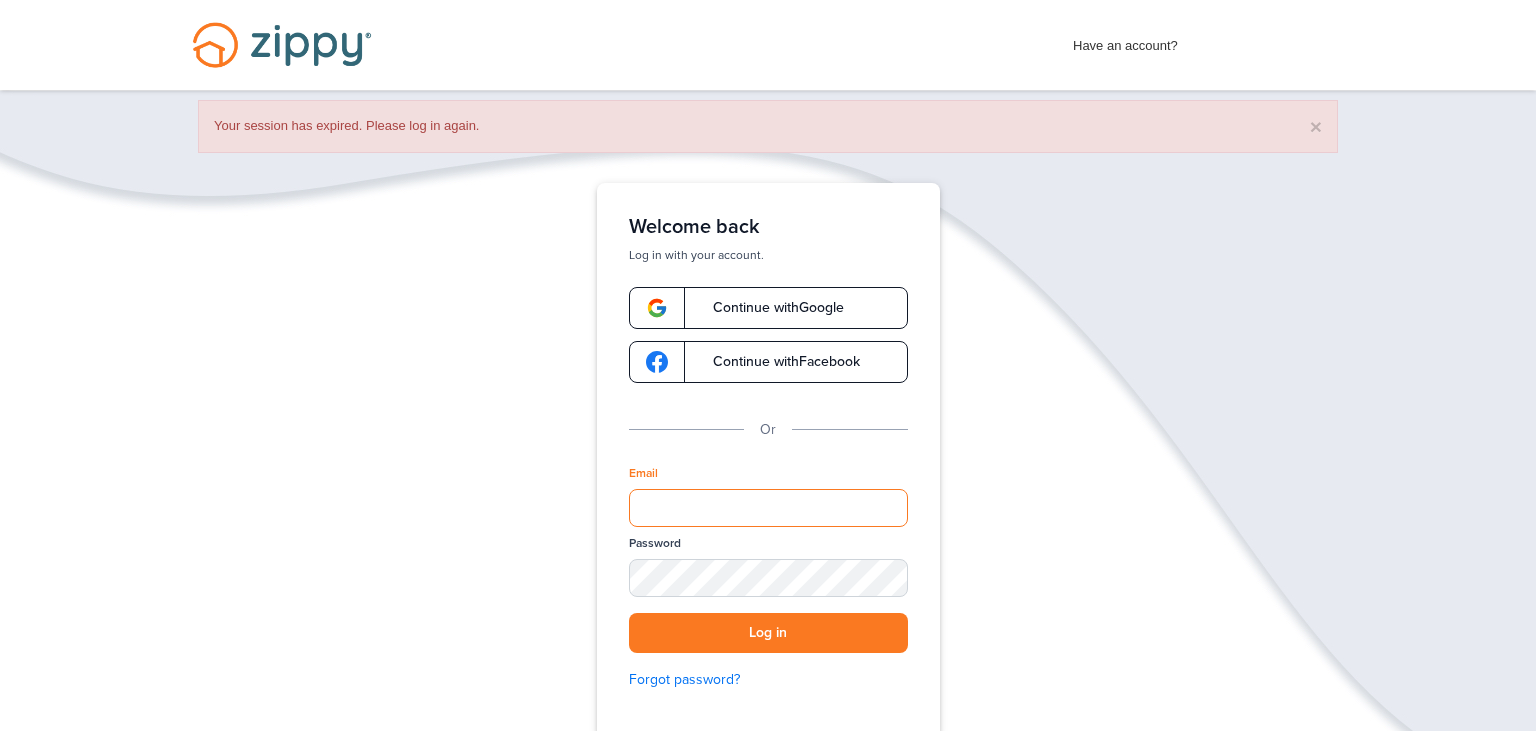 click on "Email" at bounding box center [768, 508] 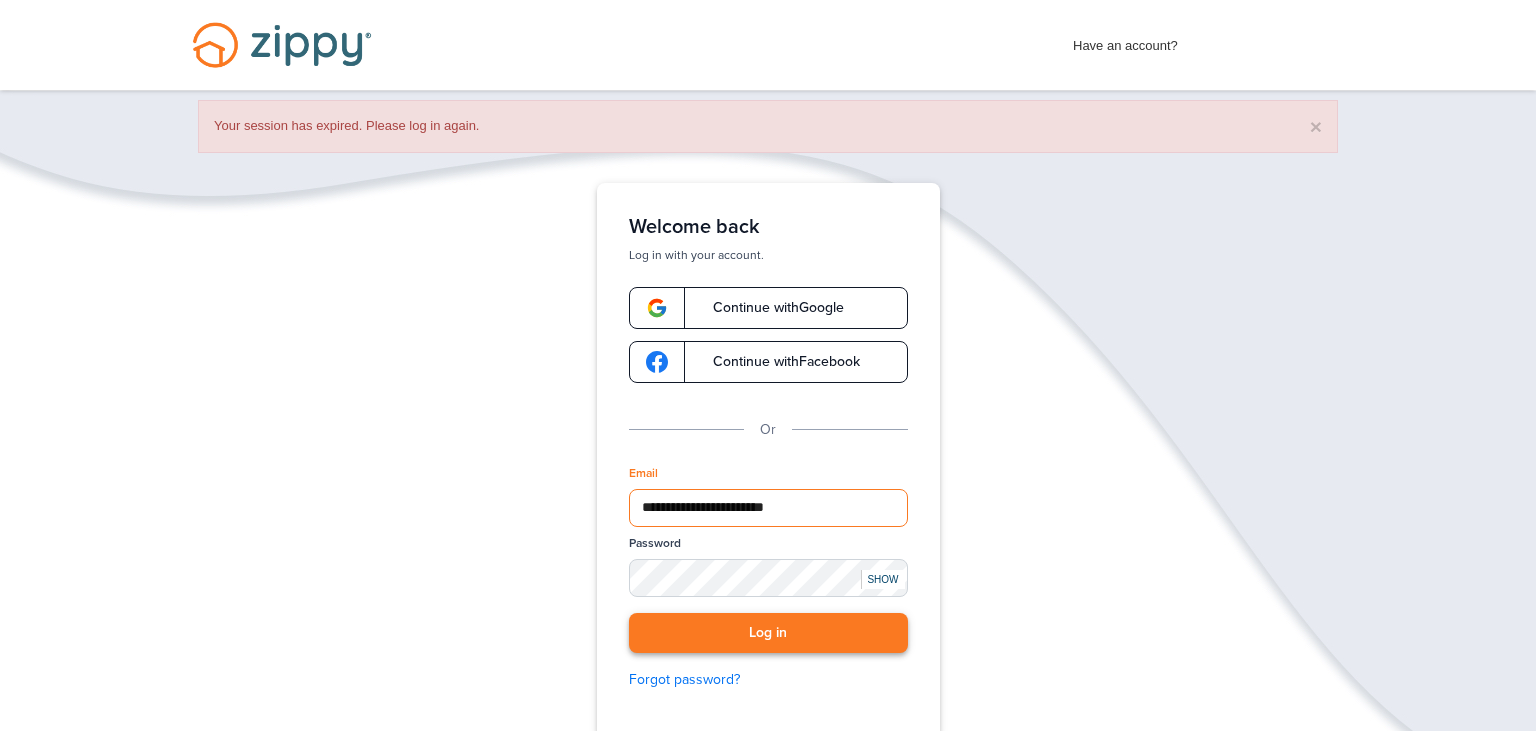 type on "**********" 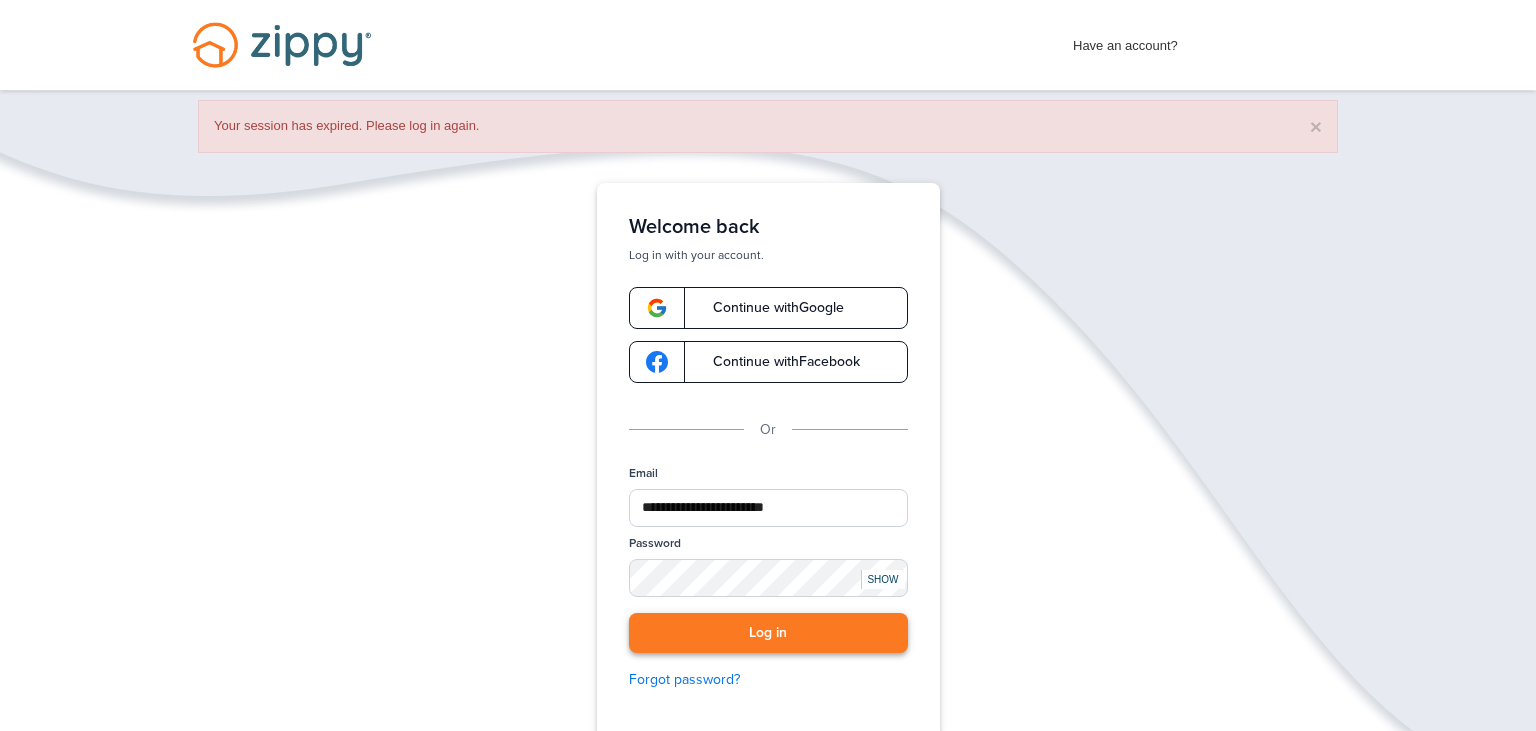 click on "Log in" at bounding box center (768, 633) 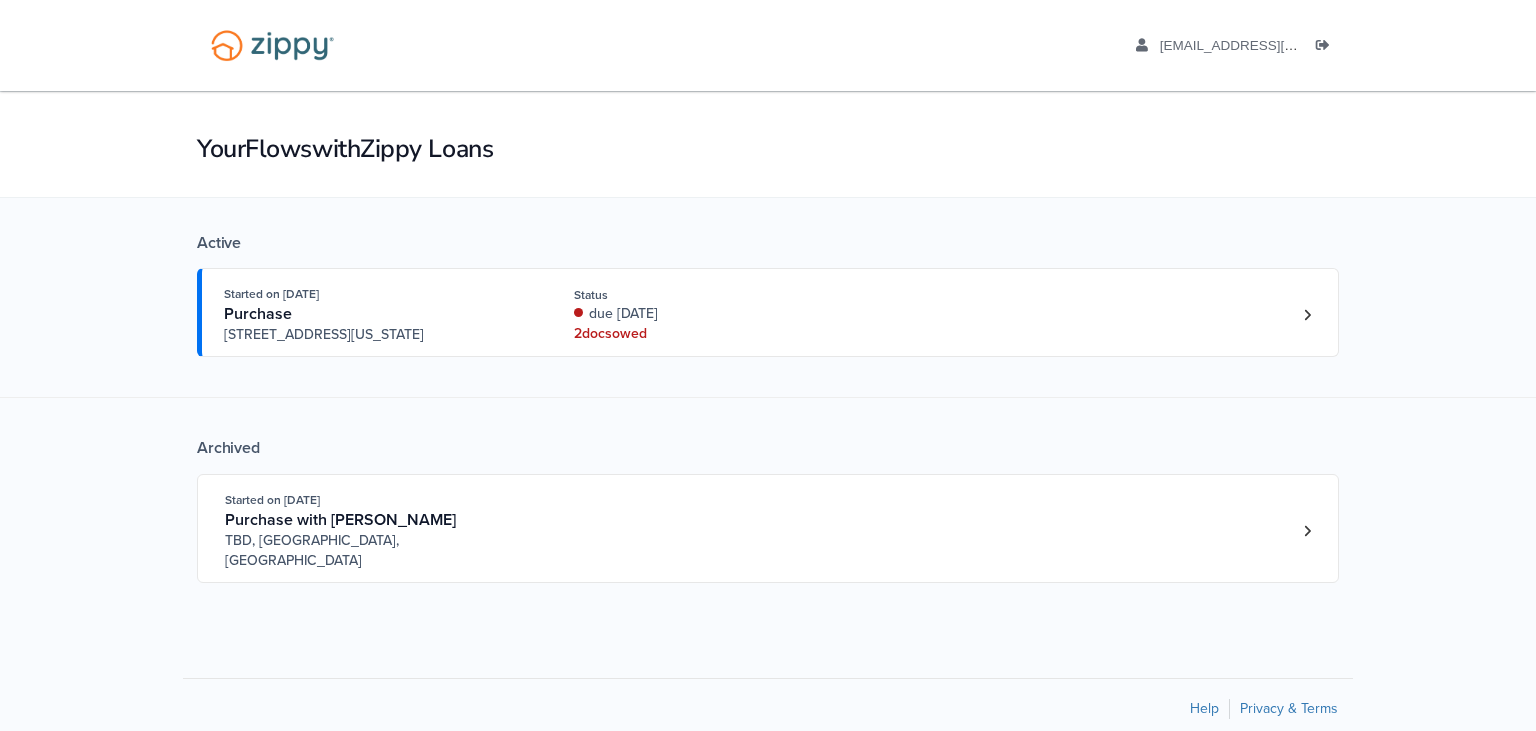 scroll, scrollTop: 0, scrollLeft: 0, axis: both 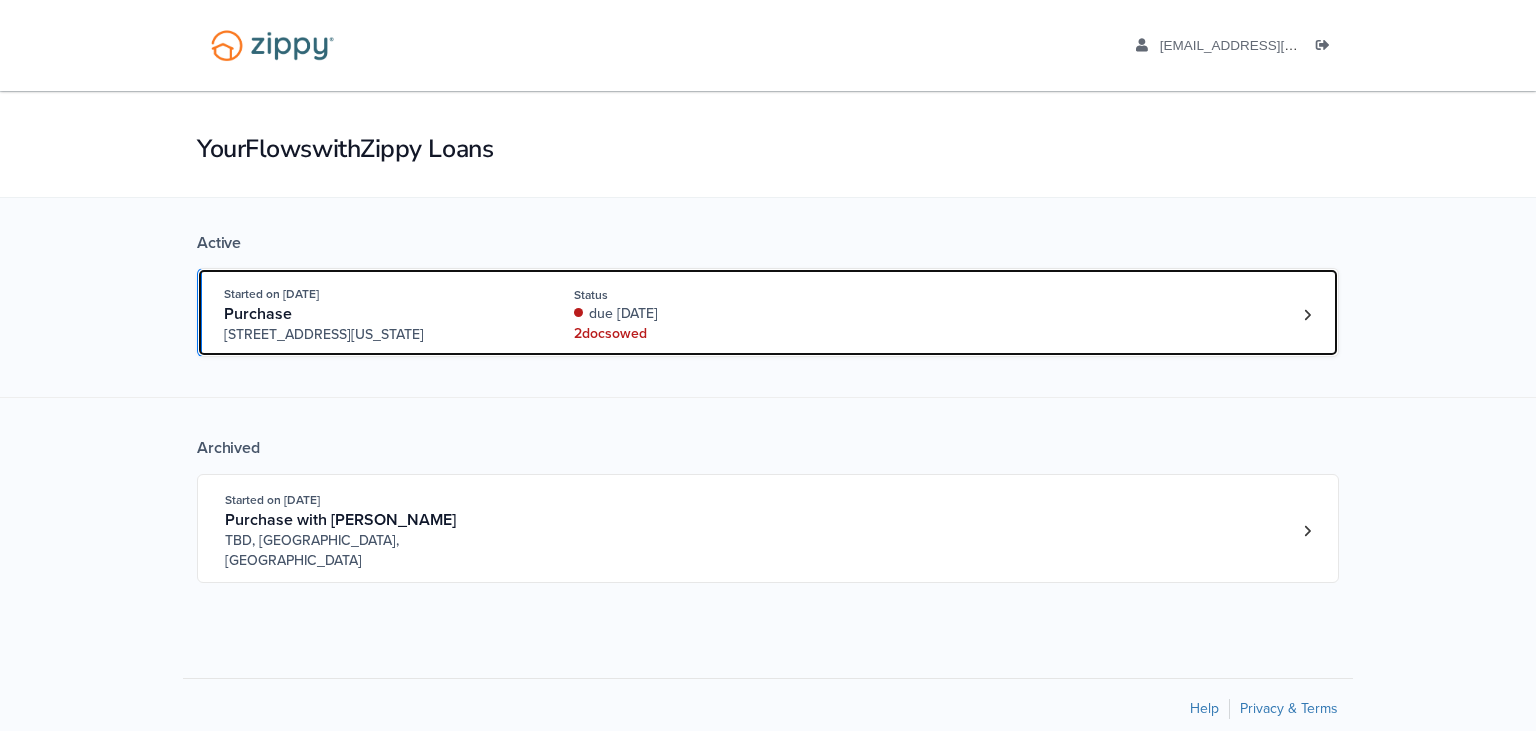 click on "Started on Jun. 26th, 2025 Purchase 2600 W. Michigan Avenue, Pensacola, FL, 32526 Status due 14 days ago 2  doc s  owed" at bounding box center [758, 314] 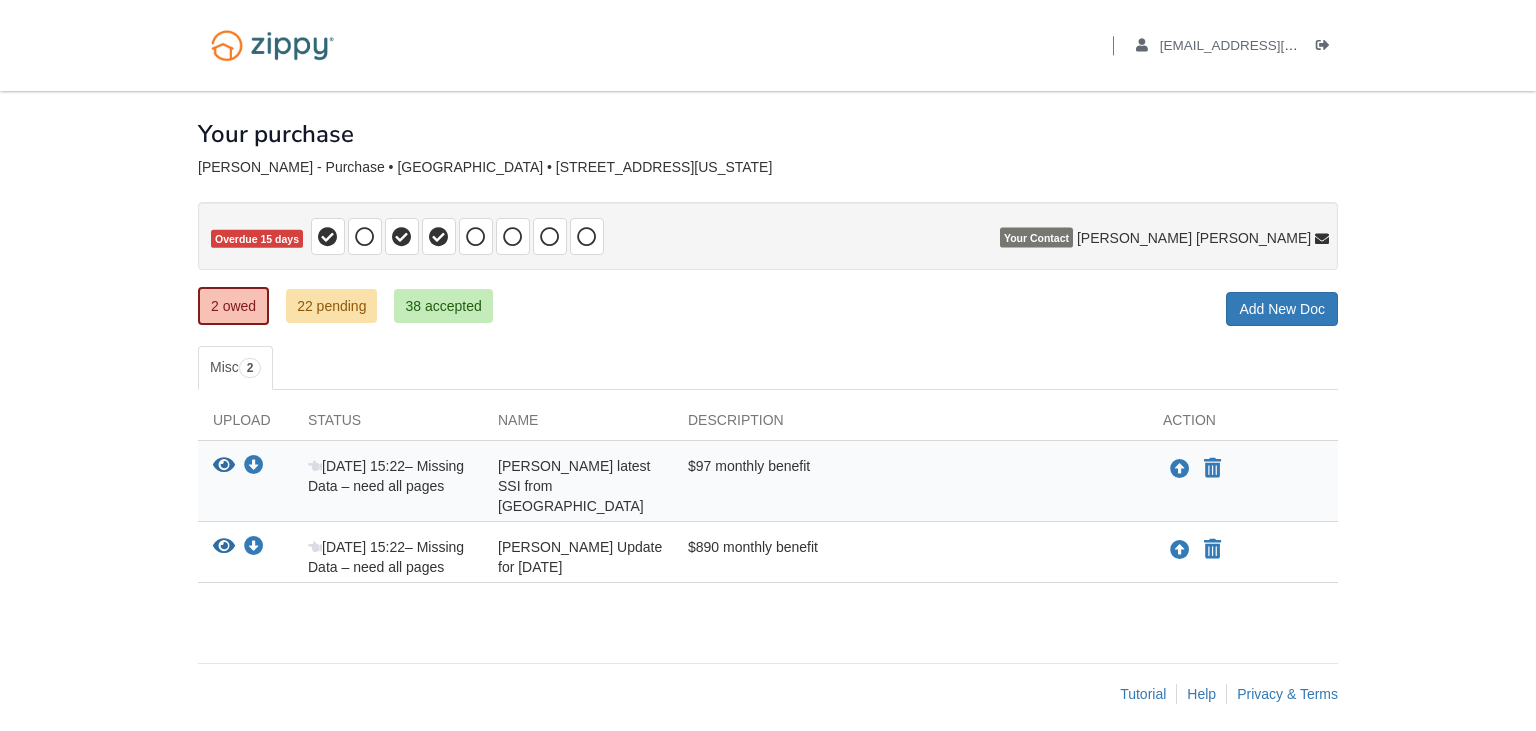 scroll, scrollTop: 0, scrollLeft: 0, axis: both 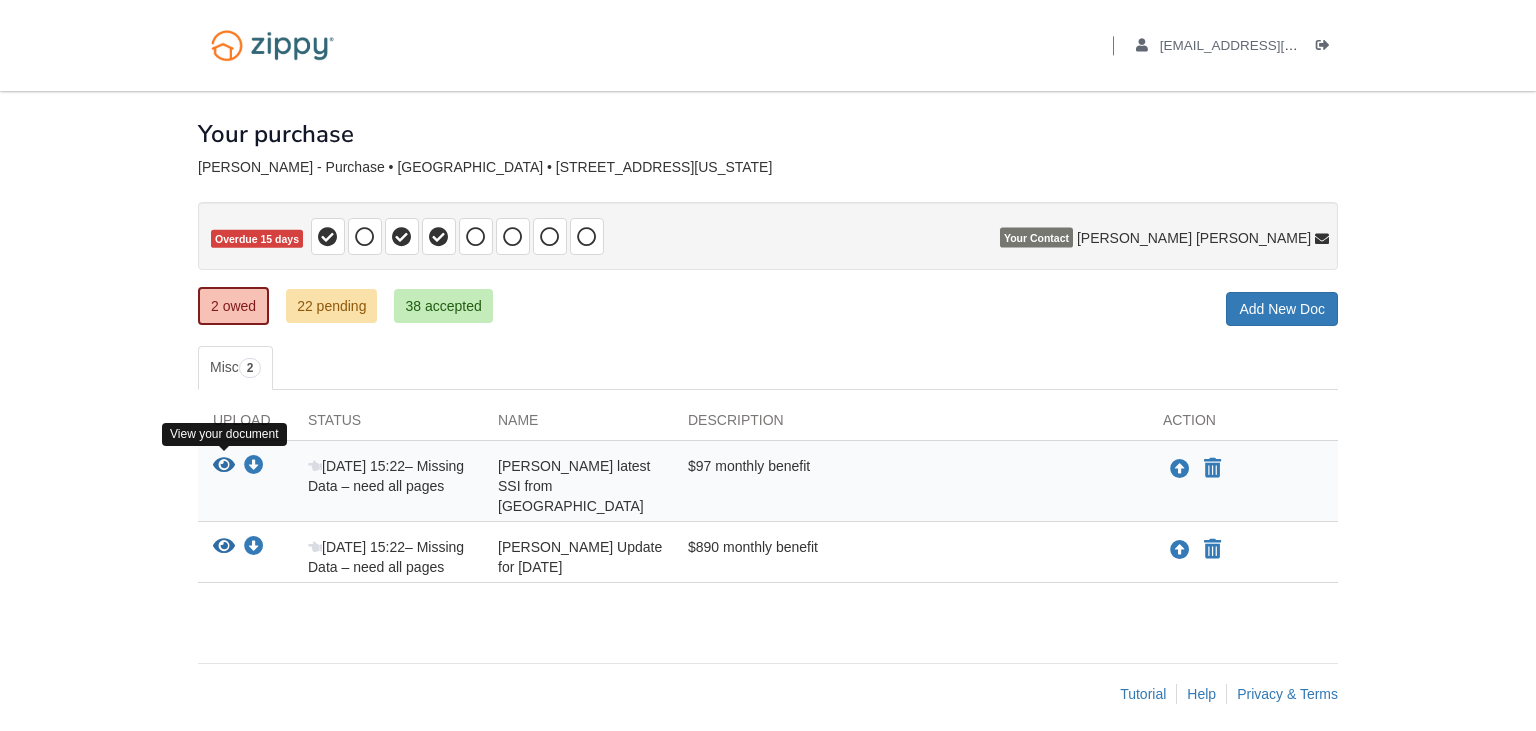 click at bounding box center (224, 466) 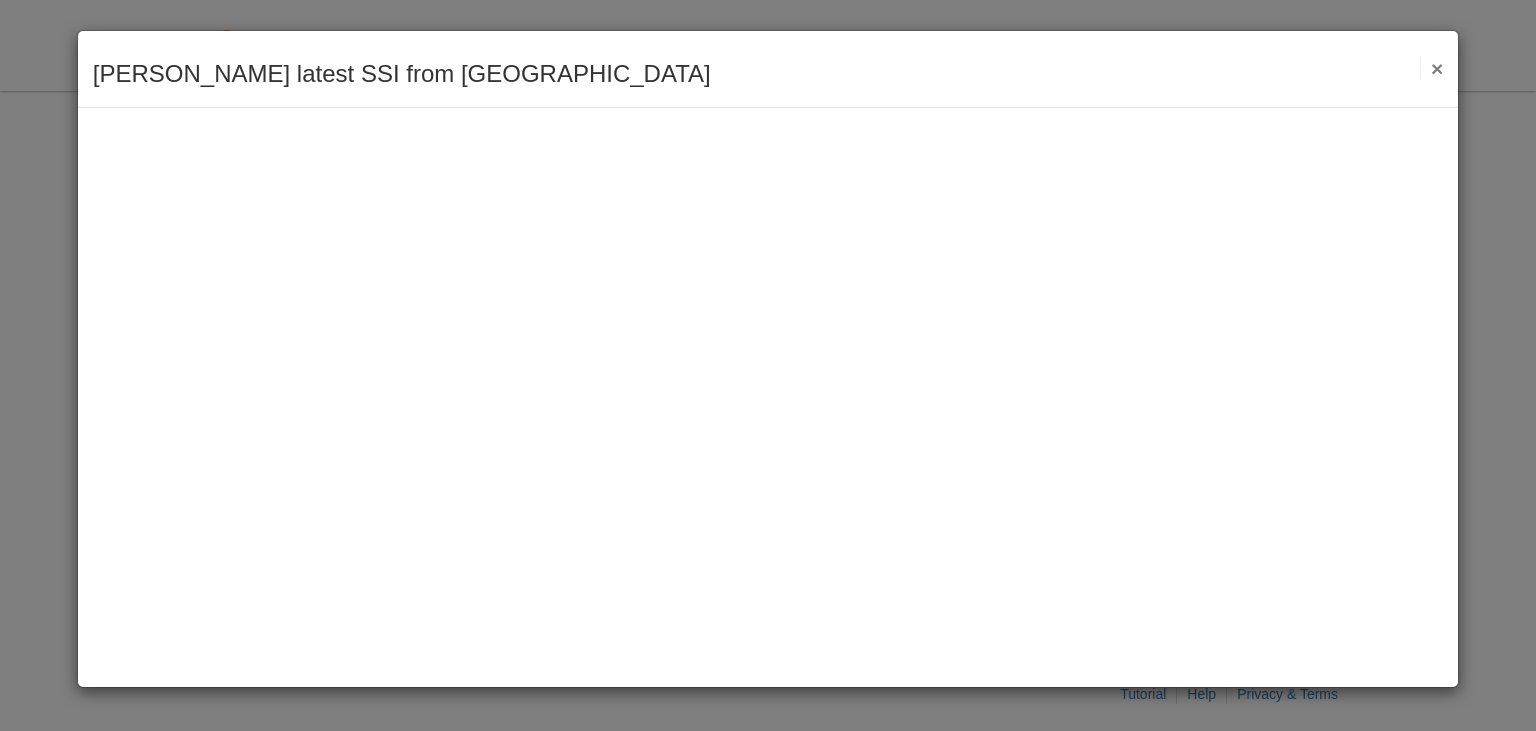 click on "×" at bounding box center (1431, 68) 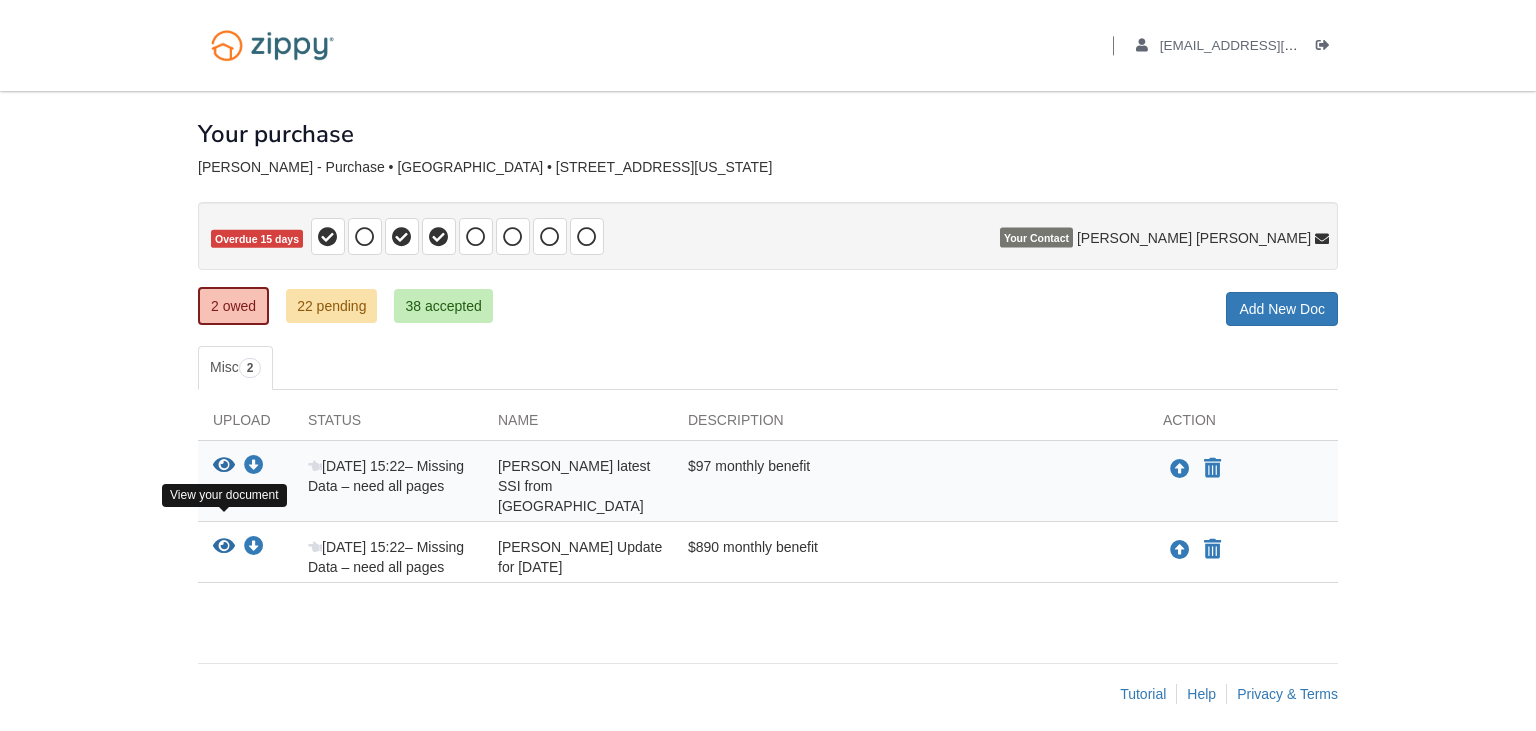 click at bounding box center [224, 547] 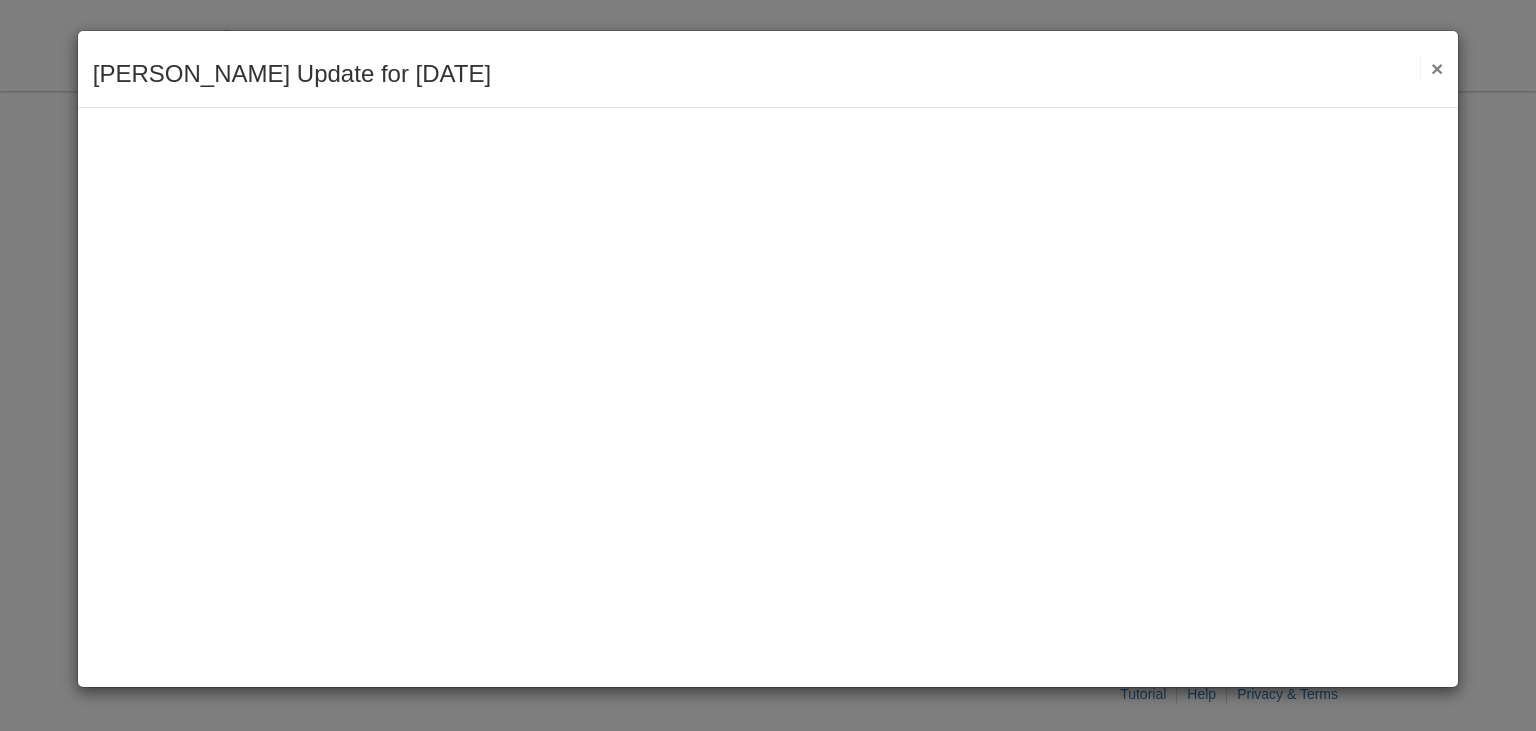 click on "×" at bounding box center (1431, 68) 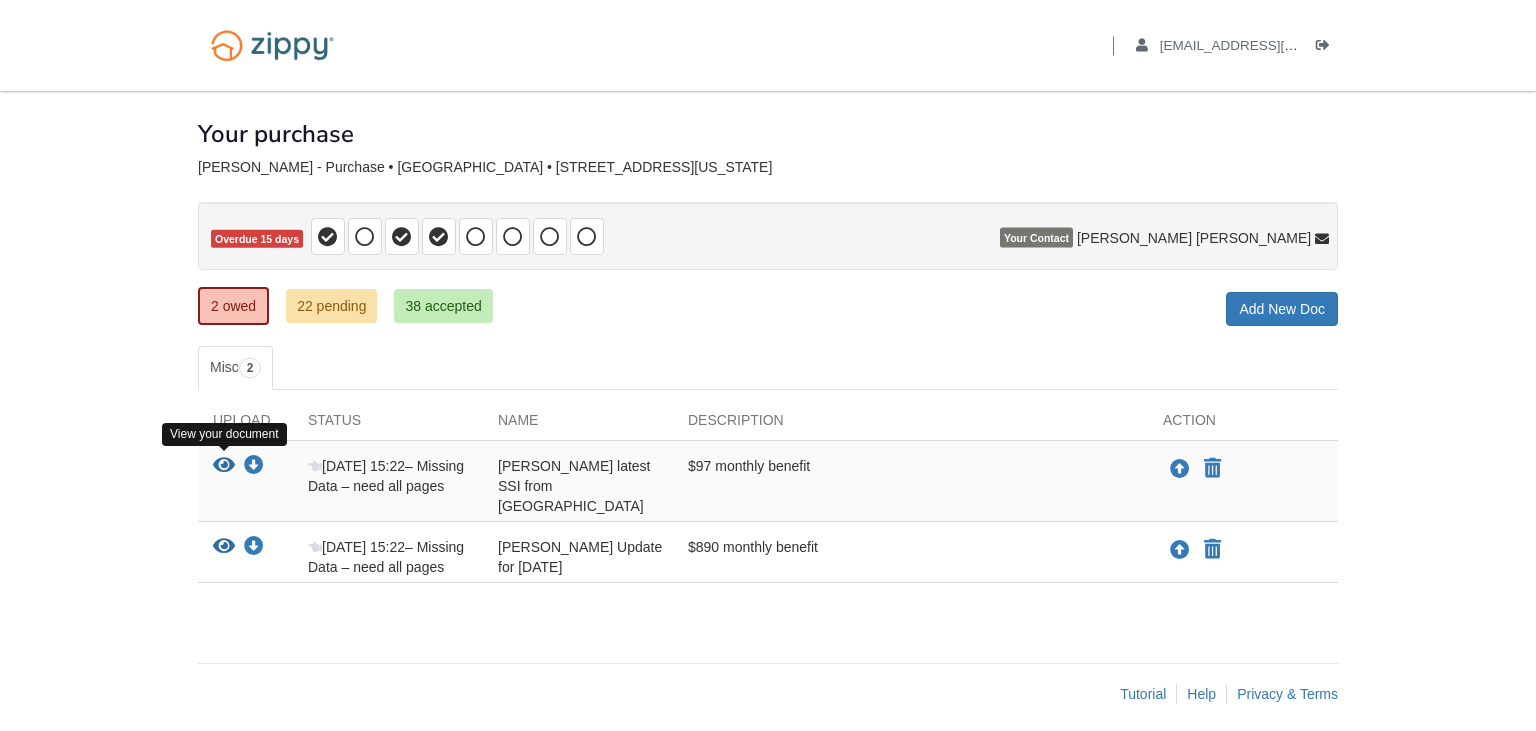 click at bounding box center (224, 466) 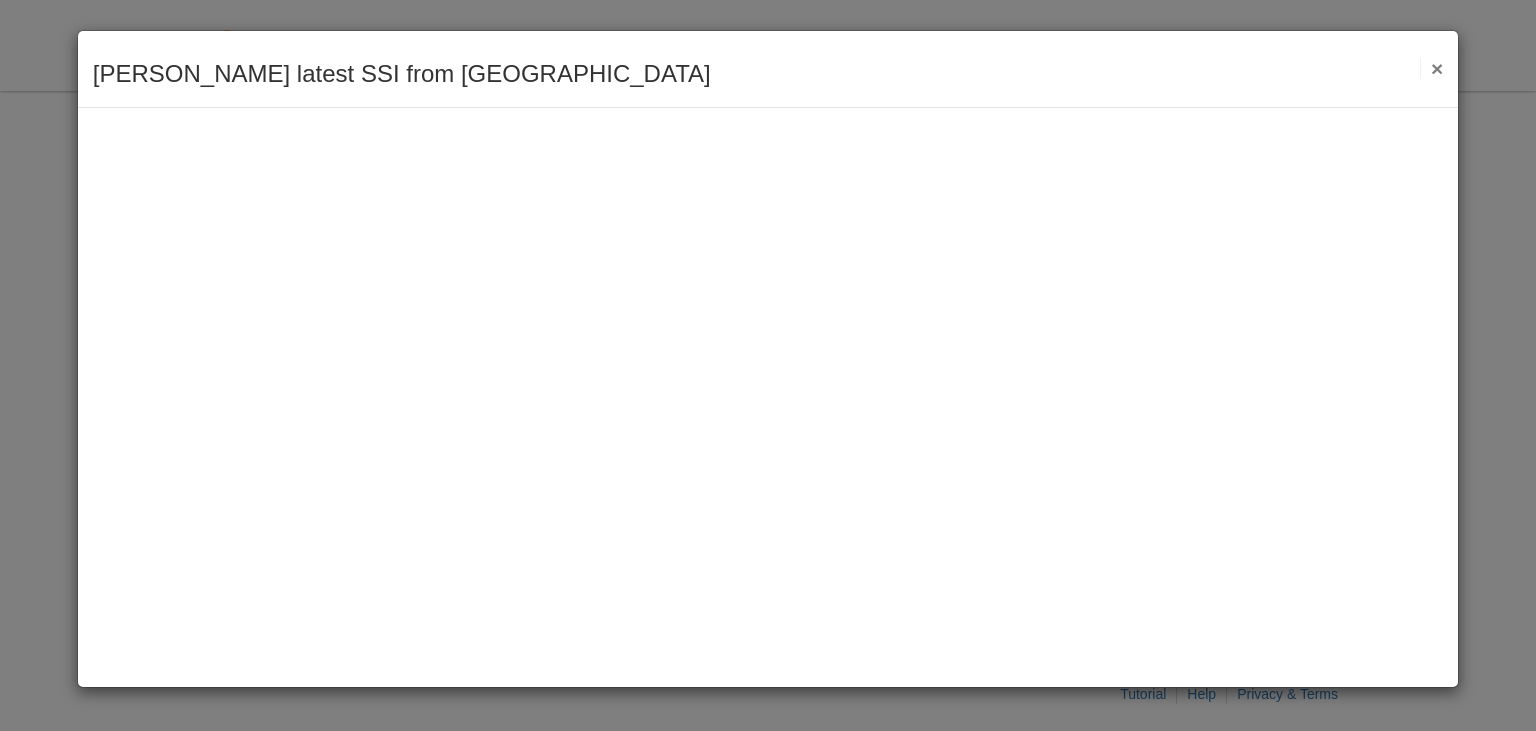 click on "×" at bounding box center [1431, 68] 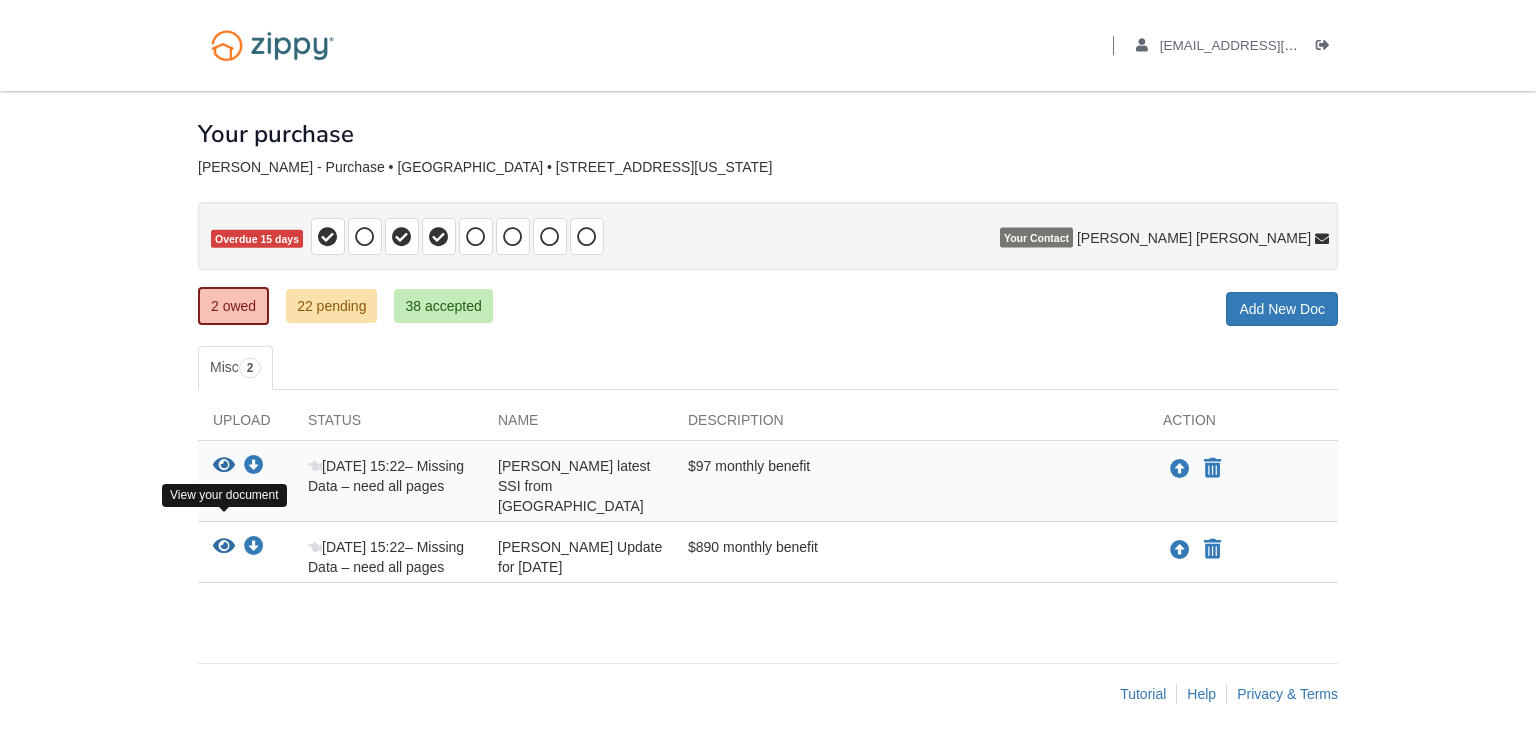 click at bounding box center [224, 547] 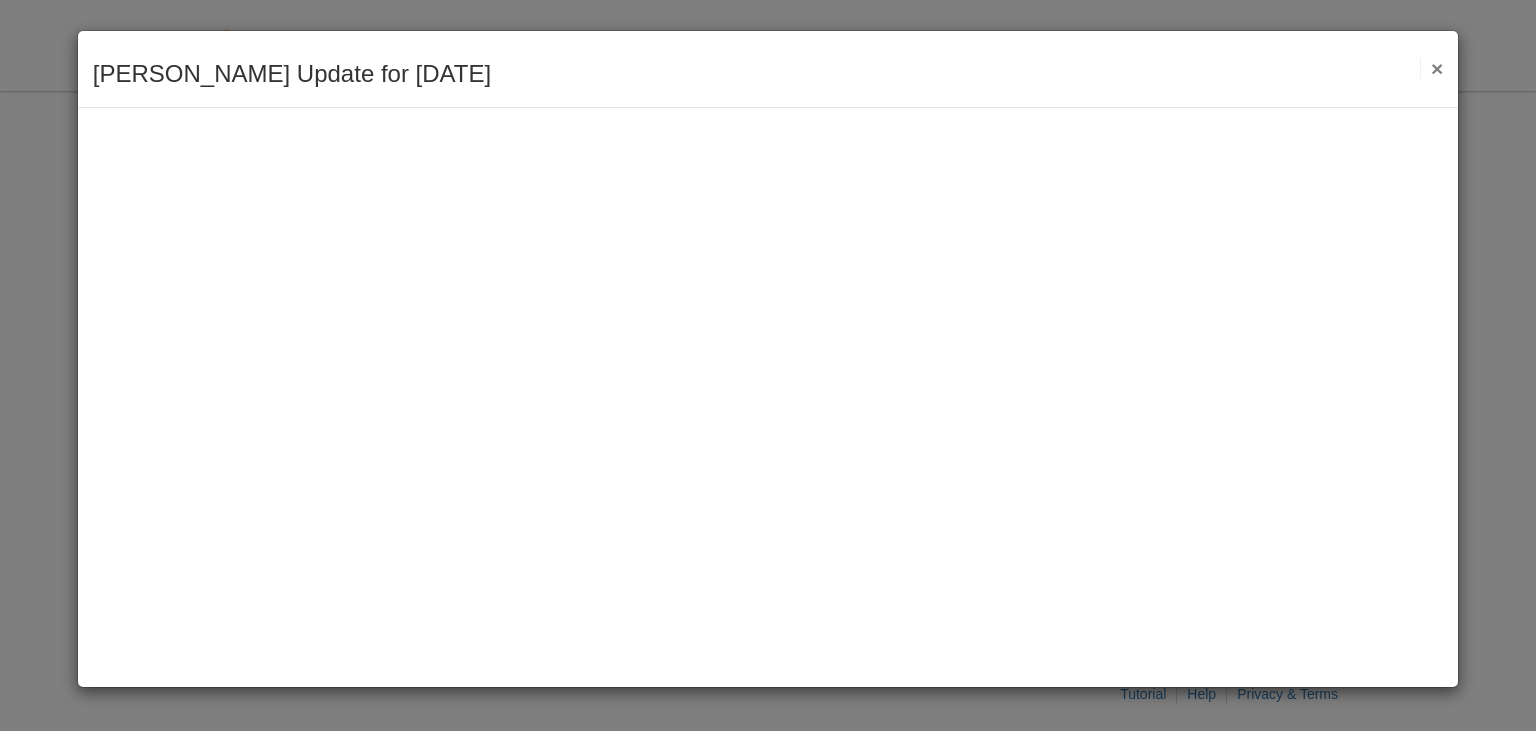 click on "×" at bounding box center [1431, 68] 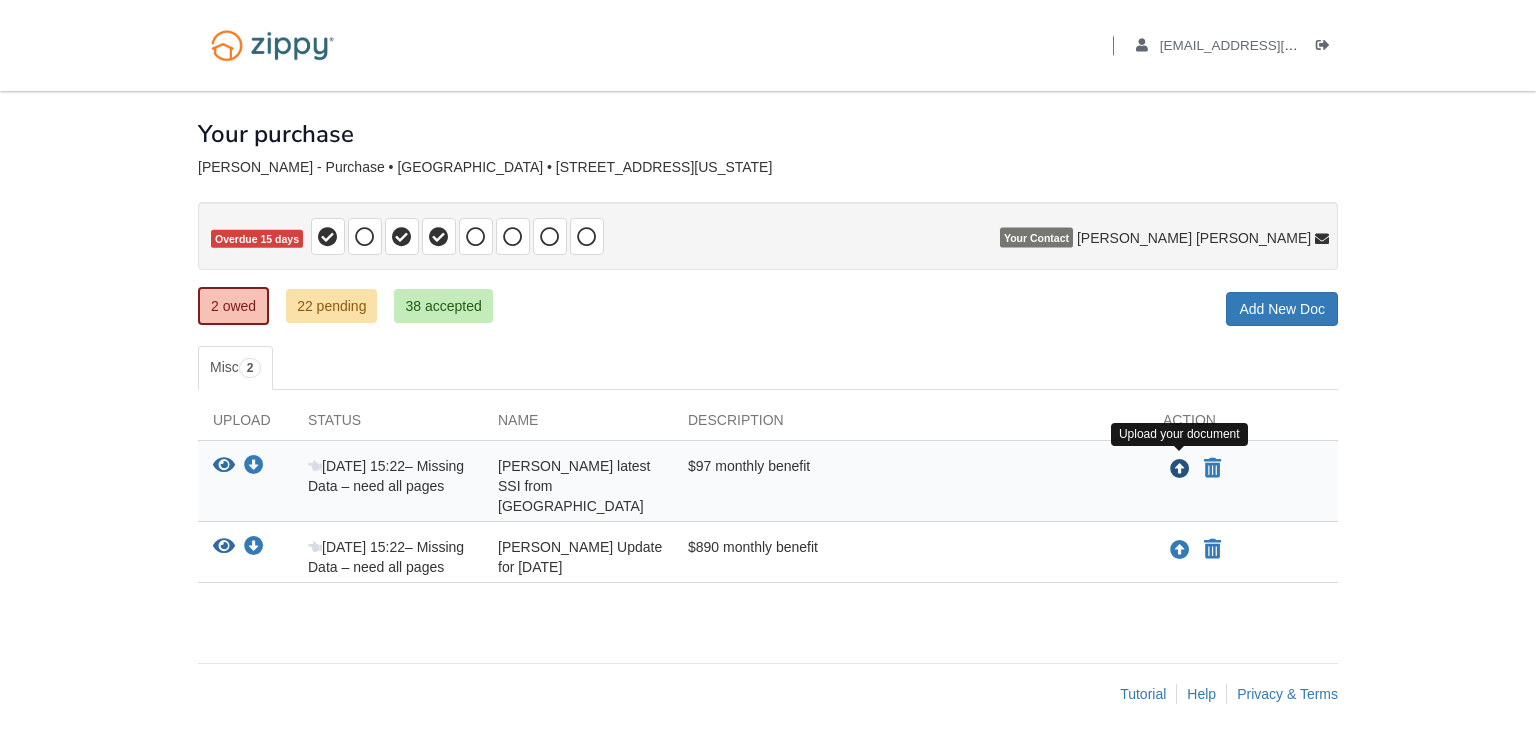 click at bounding box center [1180, 470] 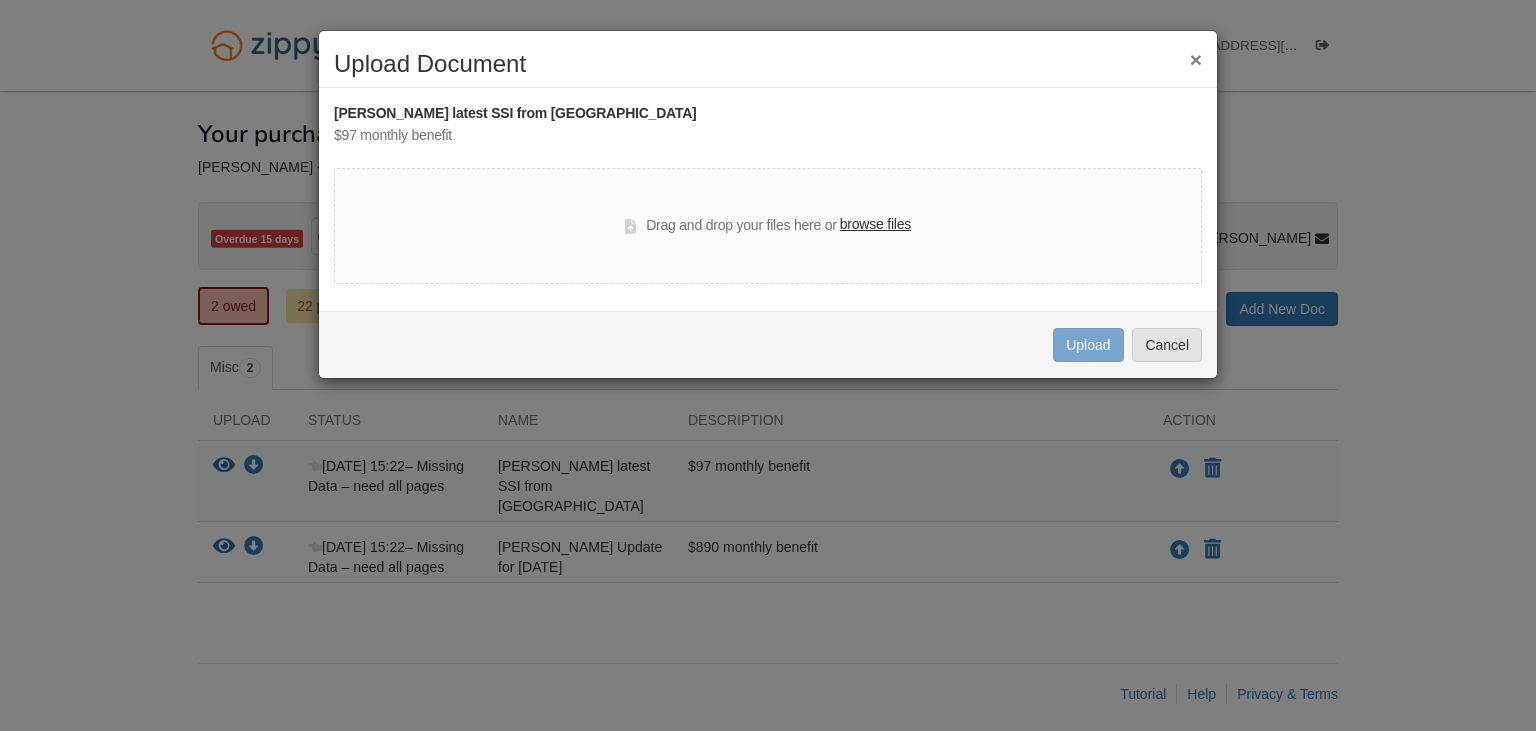 click on "browse files" at bounding box center [875, 225] 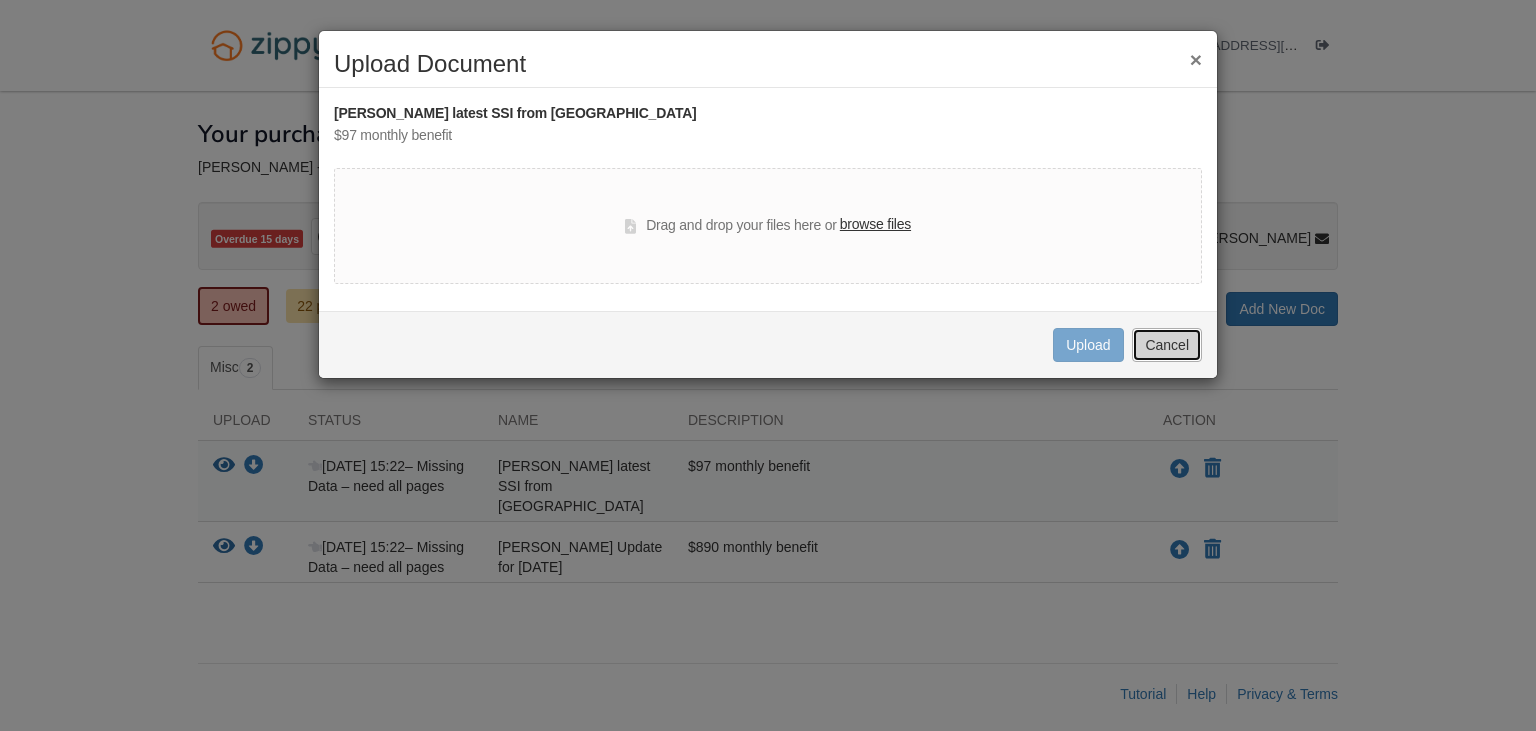 click on "Cancel" at bounding box center (1167, 345) 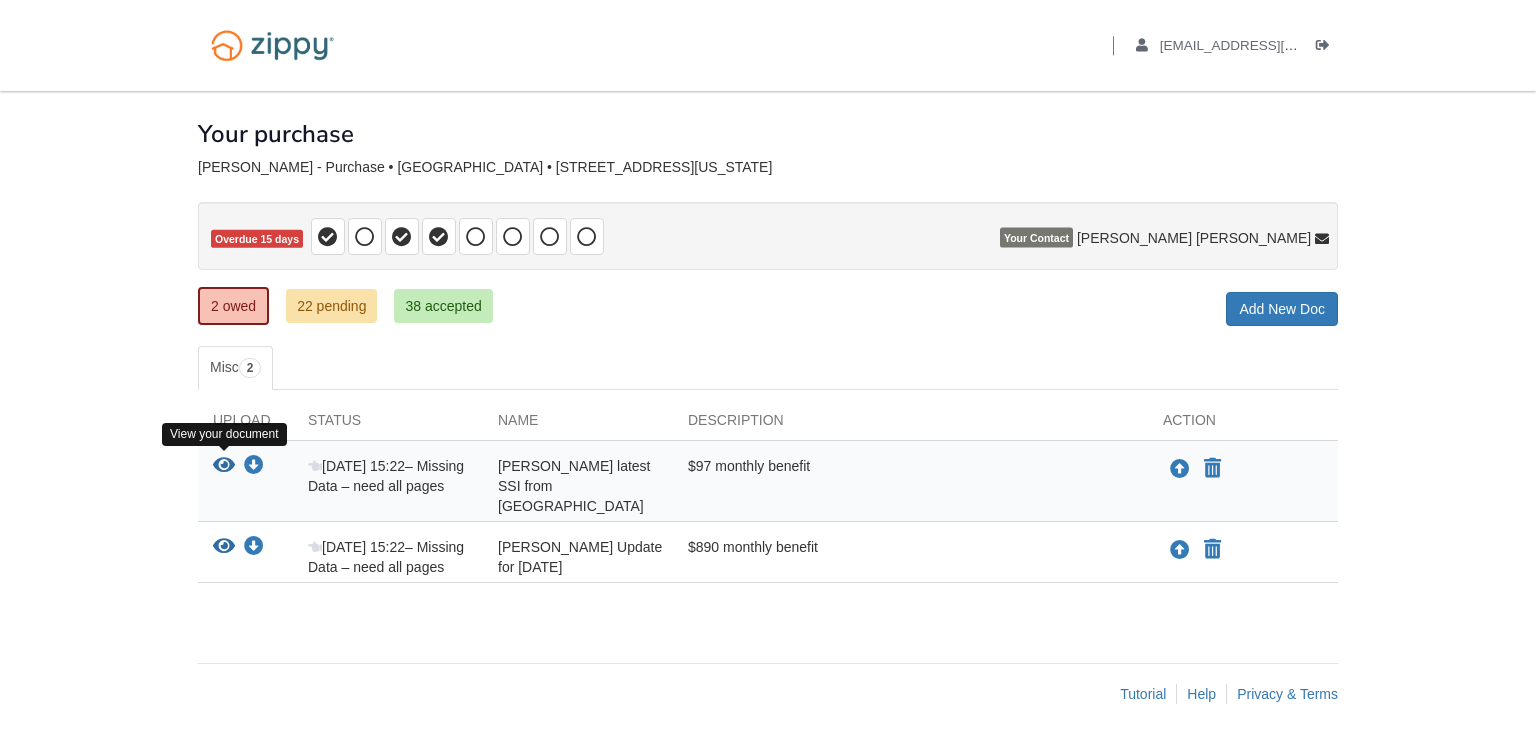 click at bounding box center (224, 466) 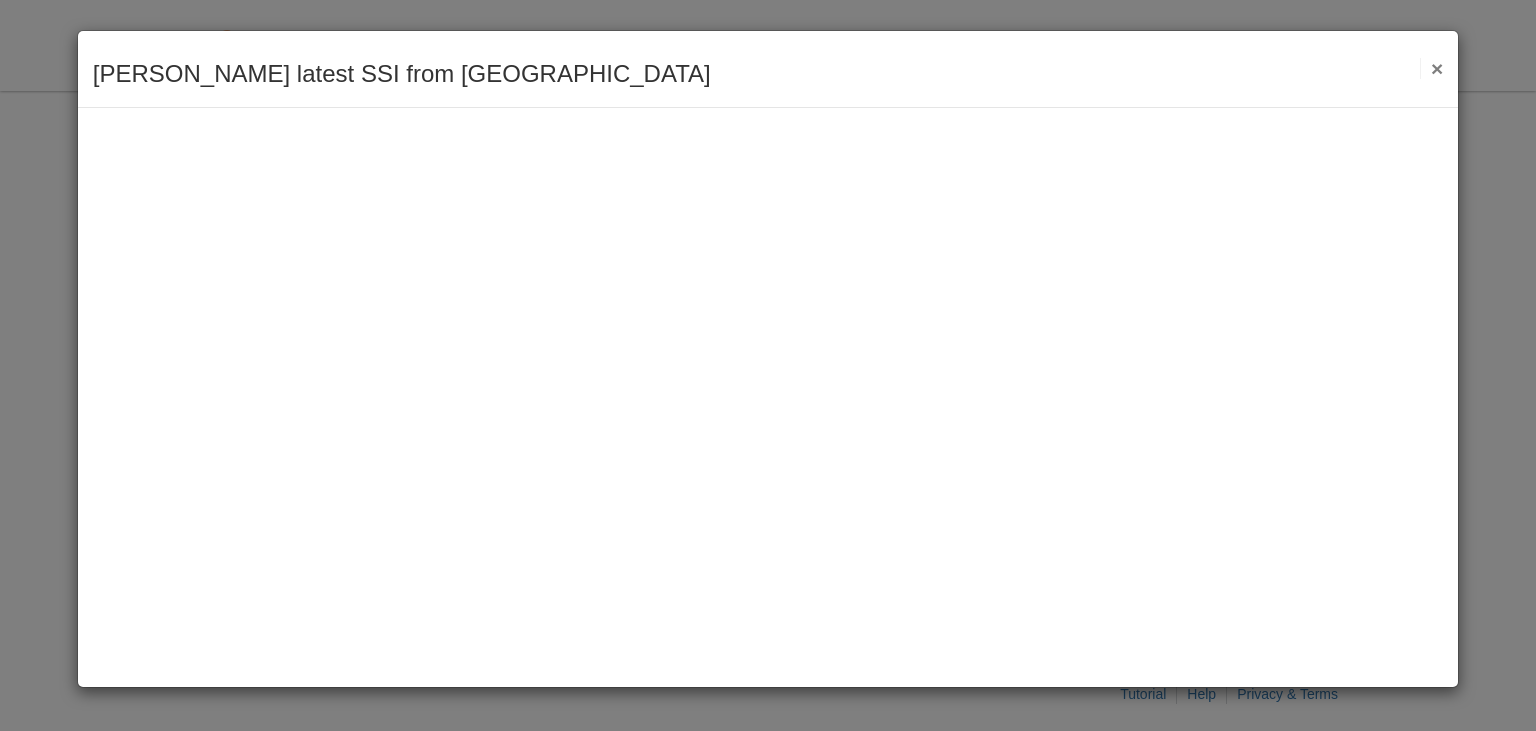 click on "Ross latest SSI from GA
Save
Cancel
Previous Document
Next Document
×" at bounding box center [768, 69] 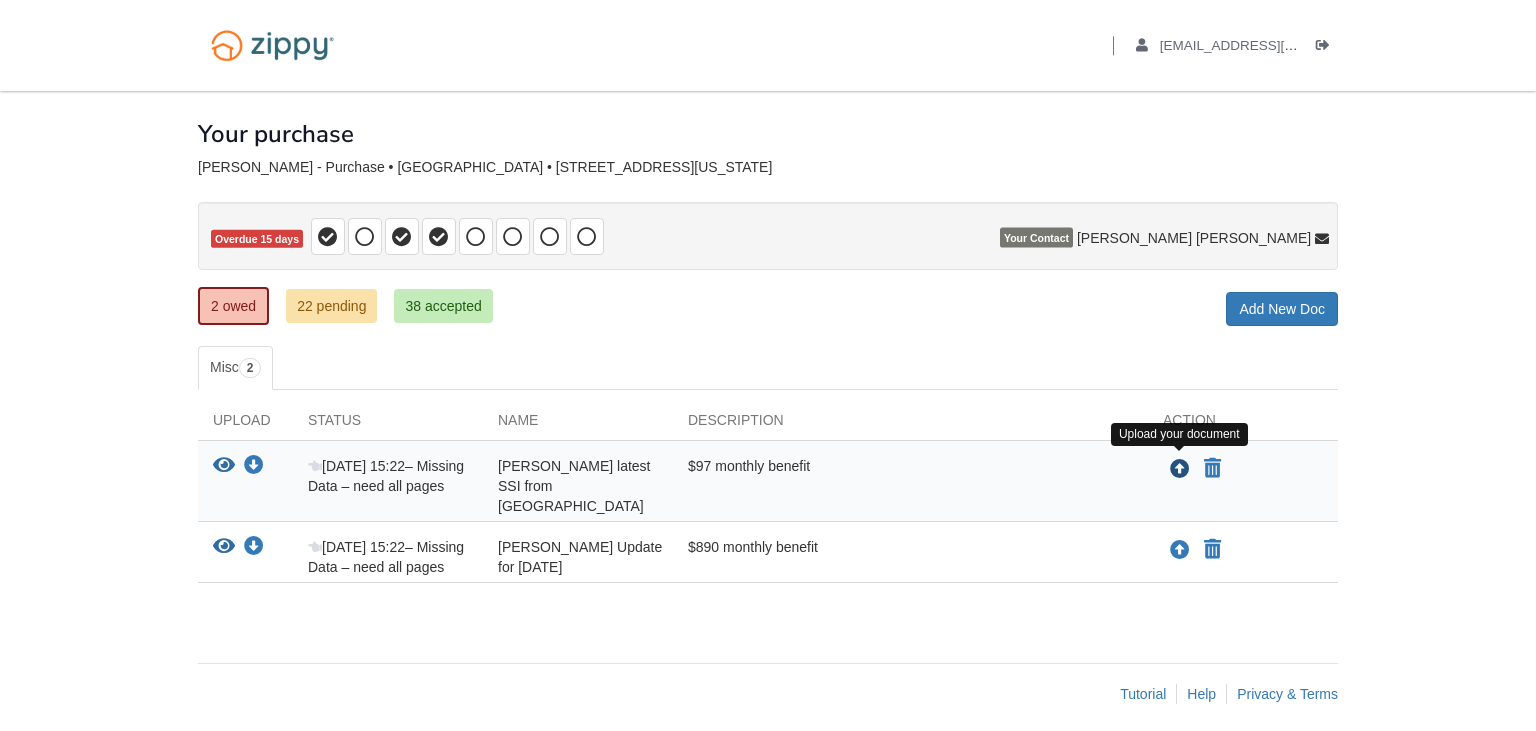 click at bounding box center (1180, 470) 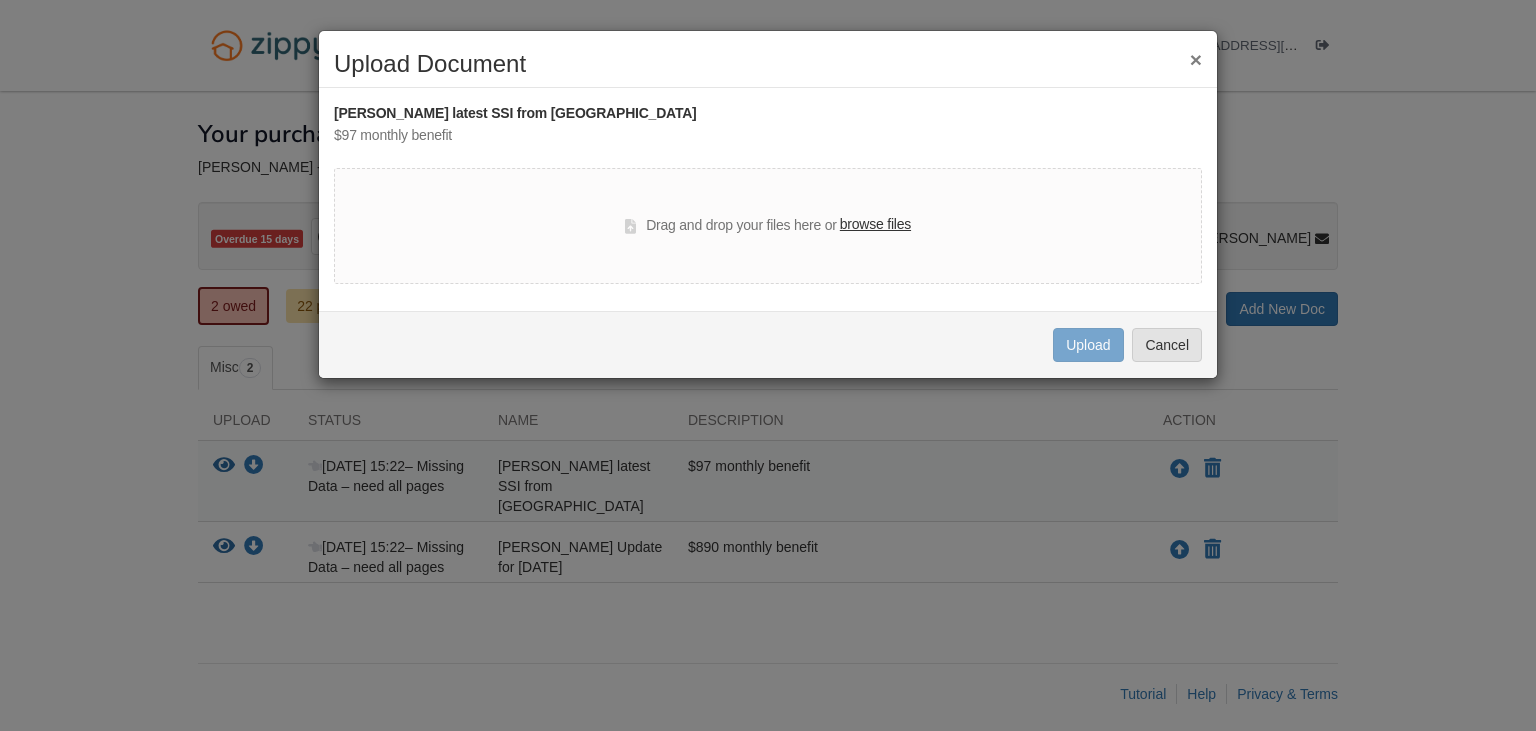 click on "browse files" at bounding box center [875, 225] 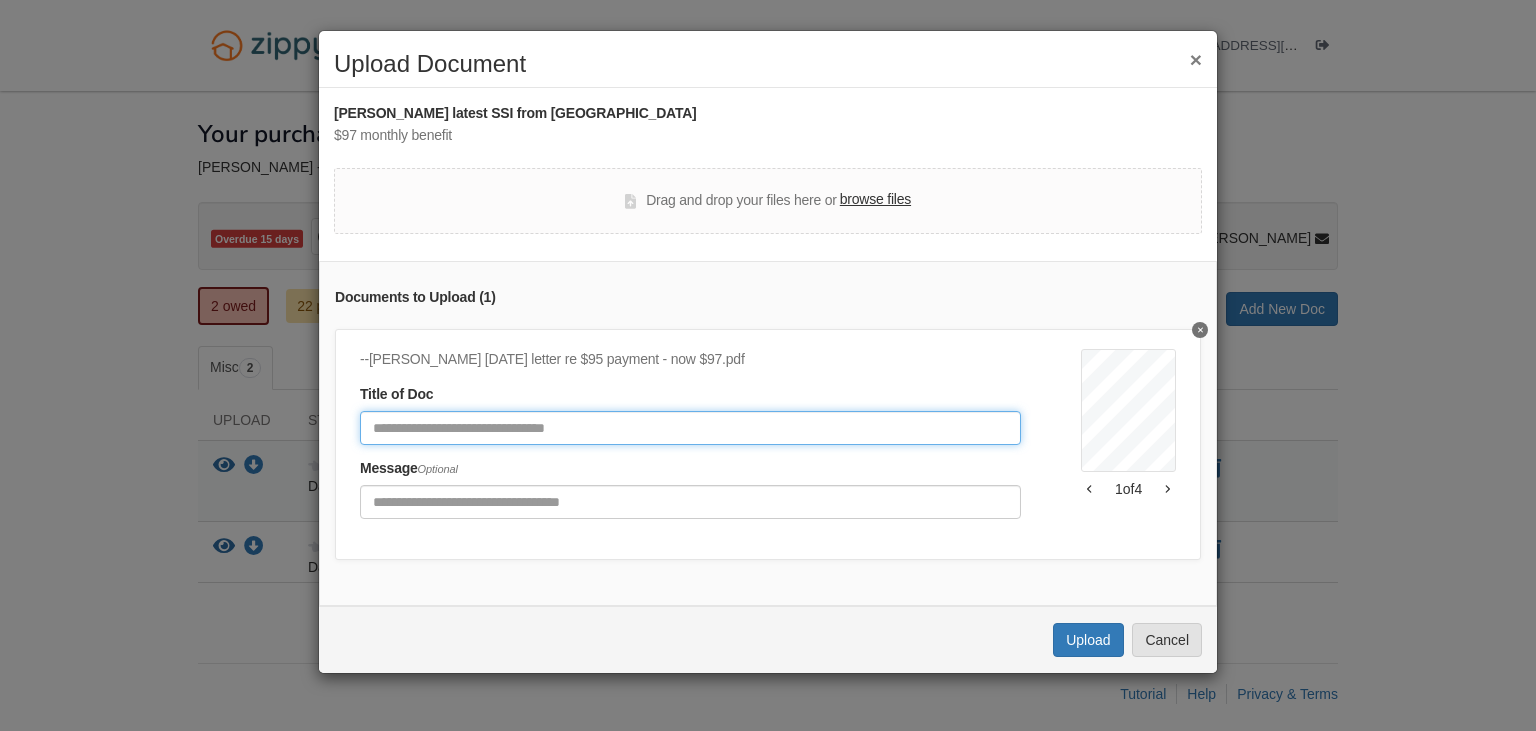 click 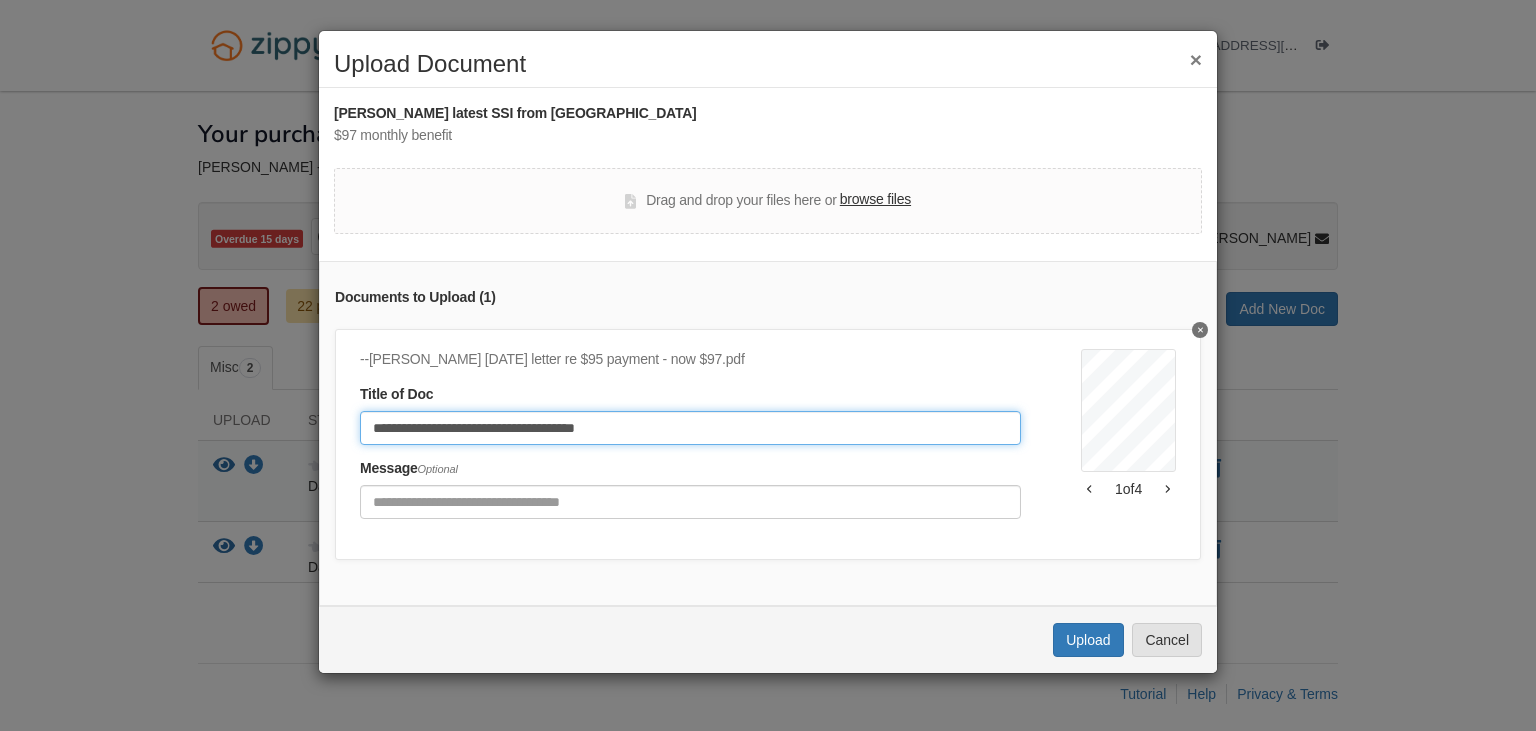 click on "**********" 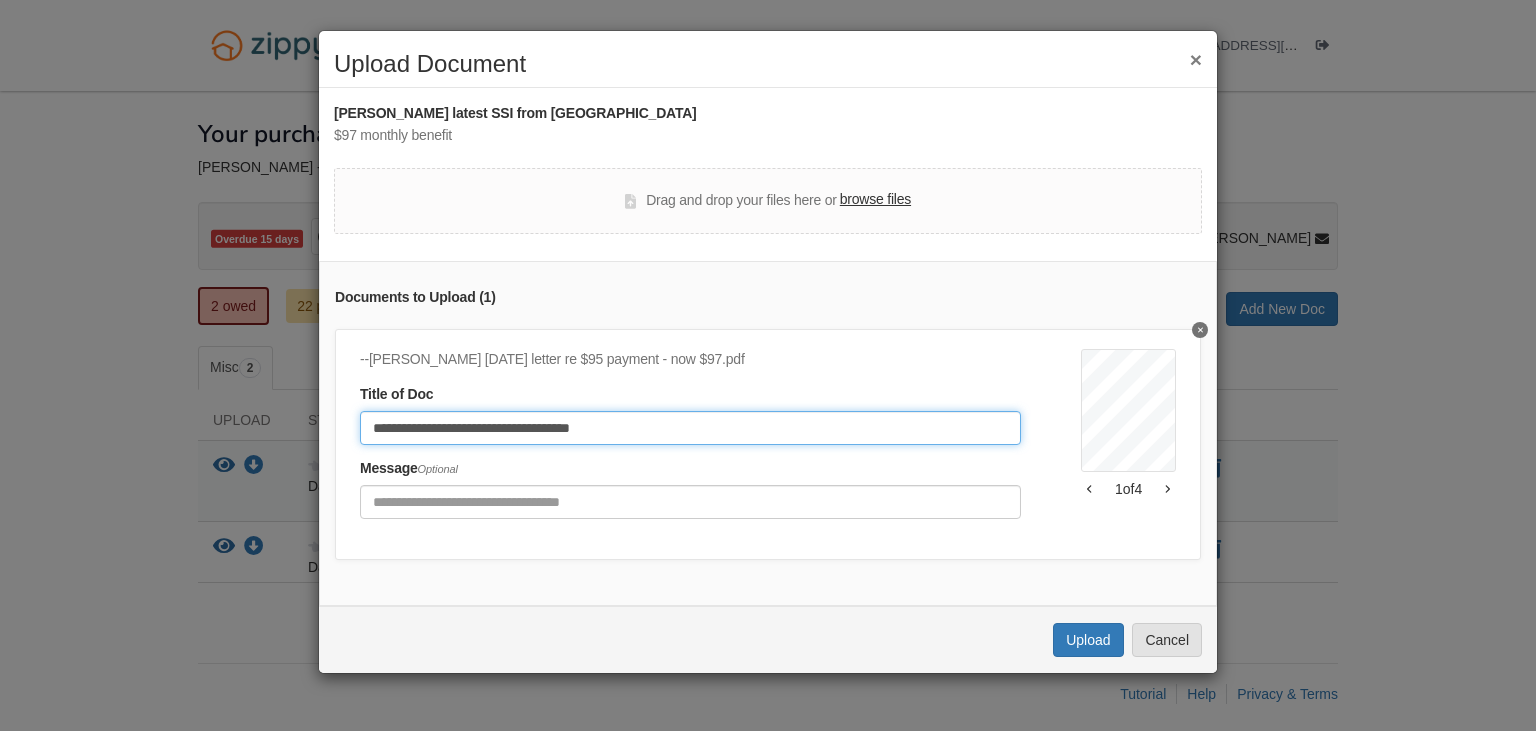click on "**********" 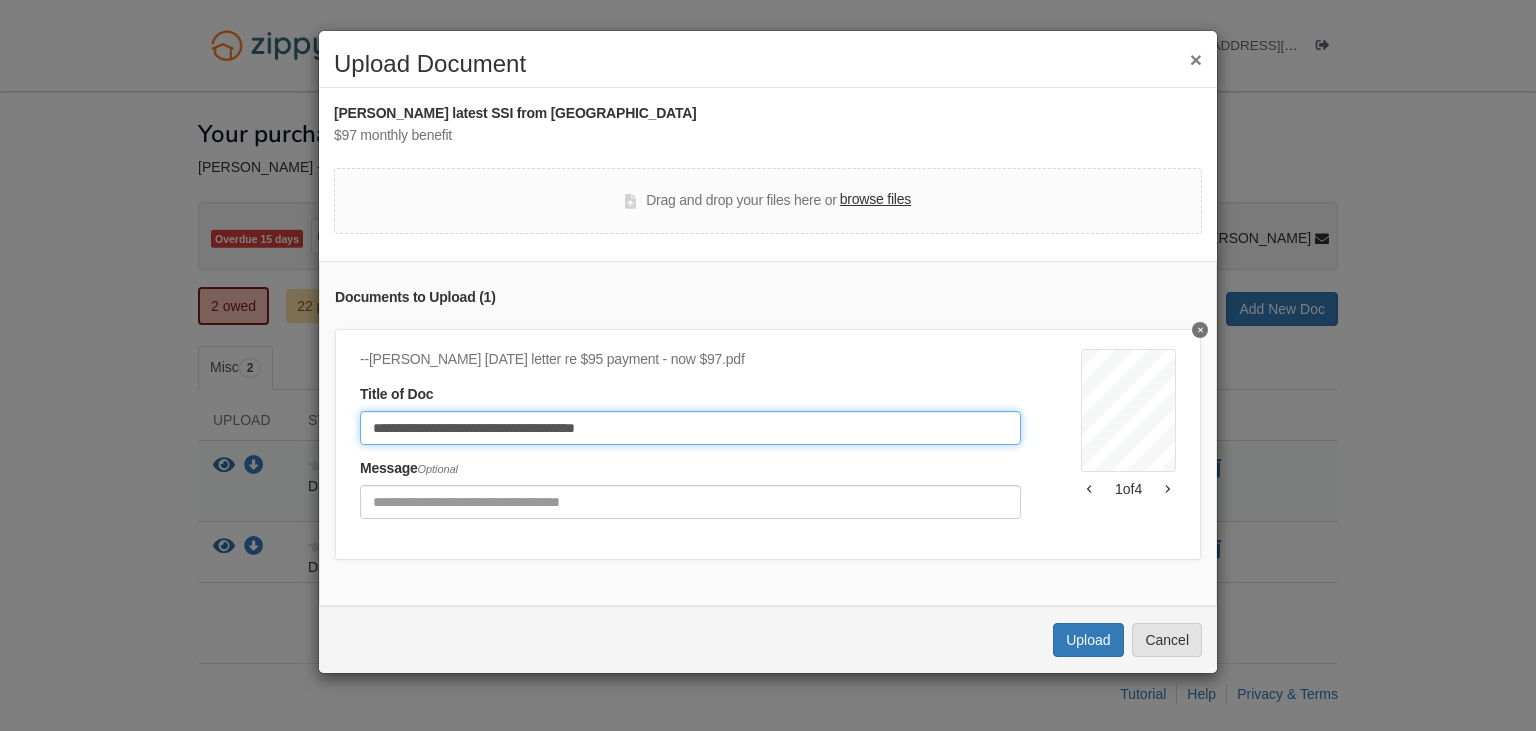 type on "**********" 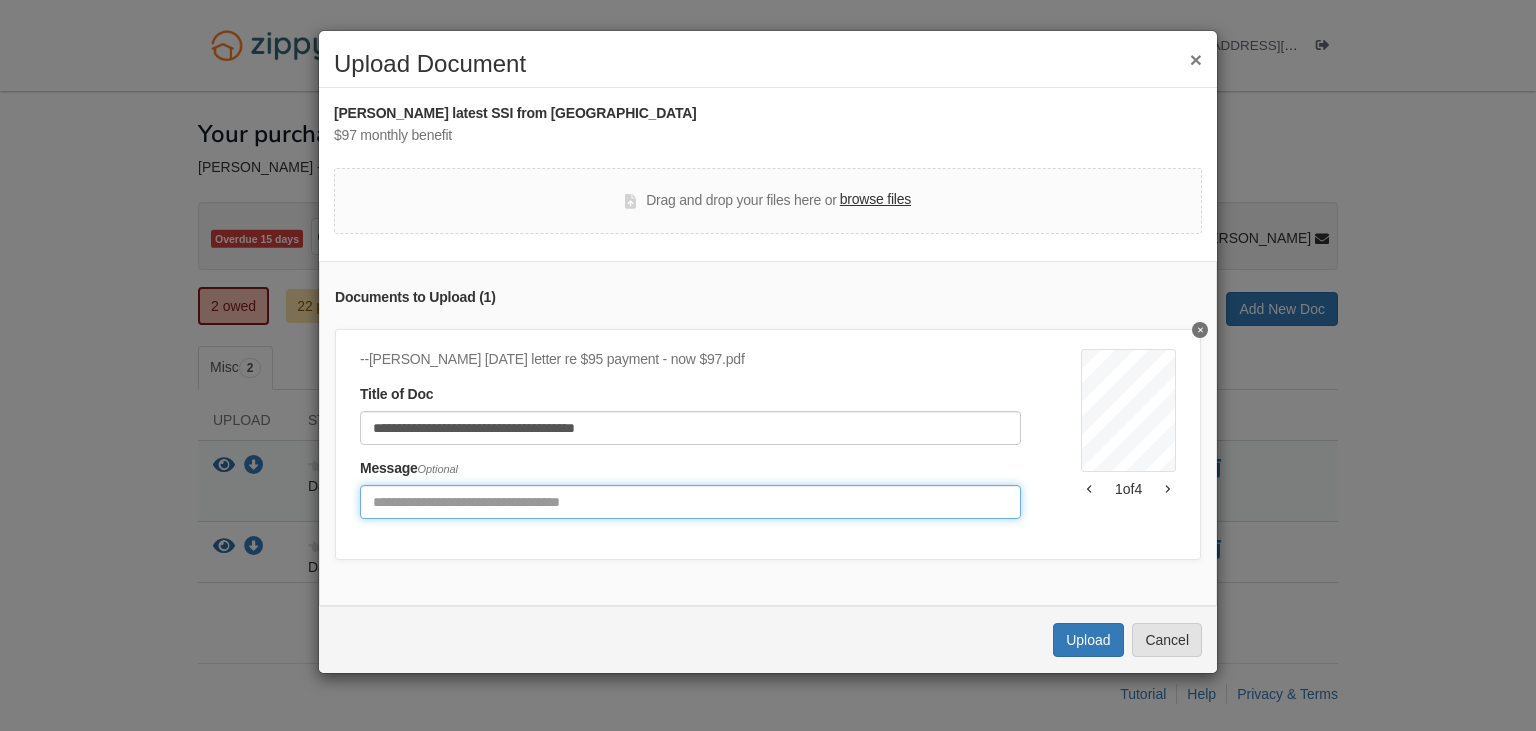 click at bounding box center (690, 502) 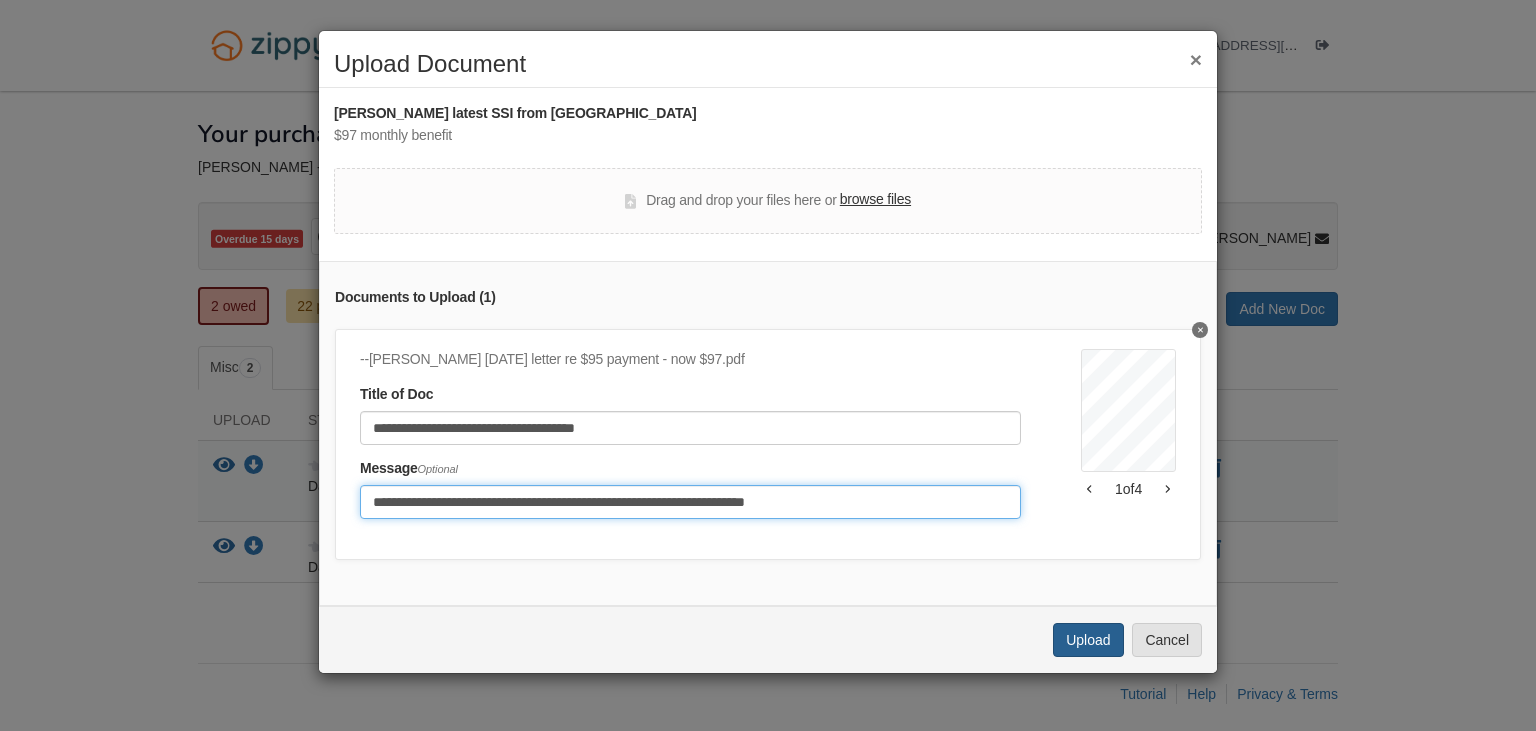 type on "**********" 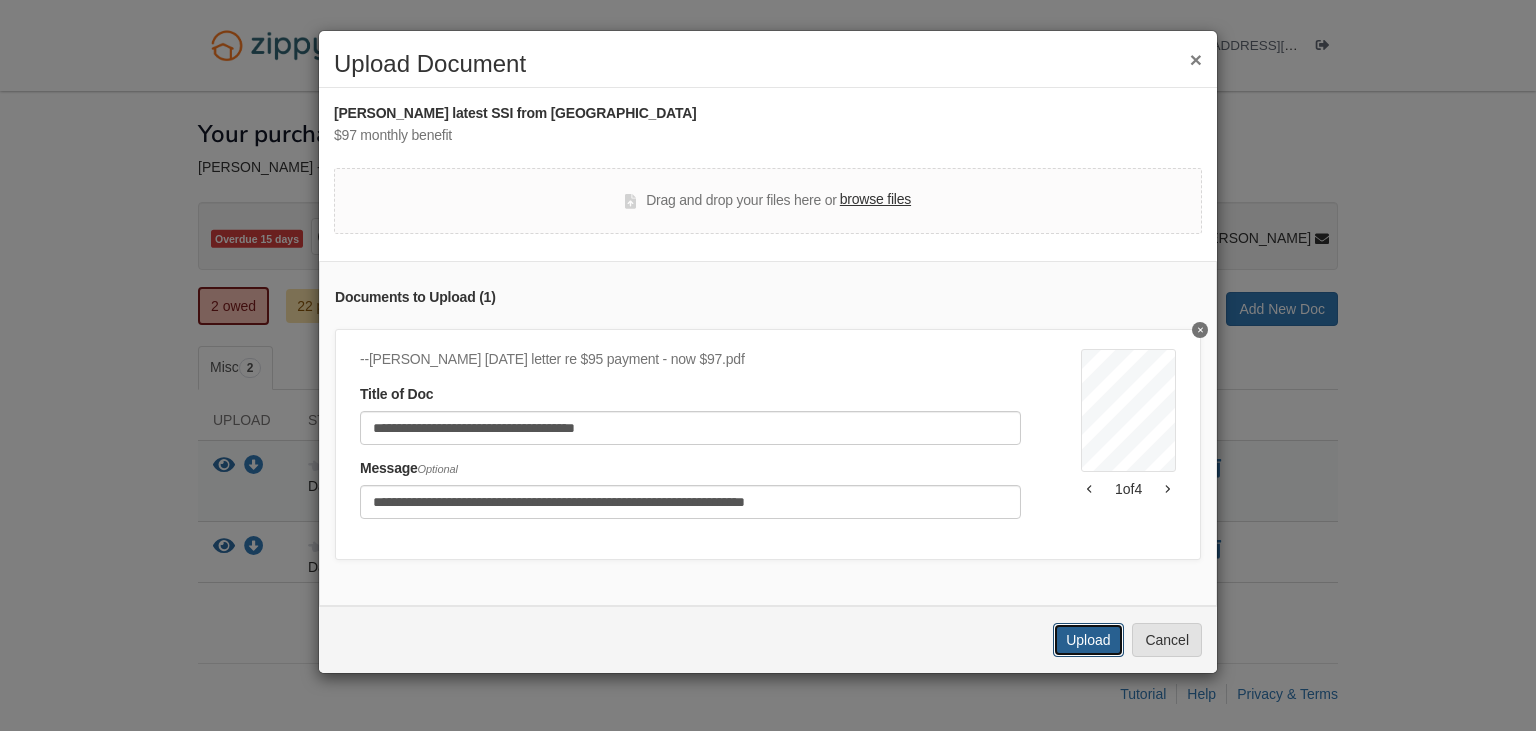 click on "Upload" at bounding box center [1088, 640] 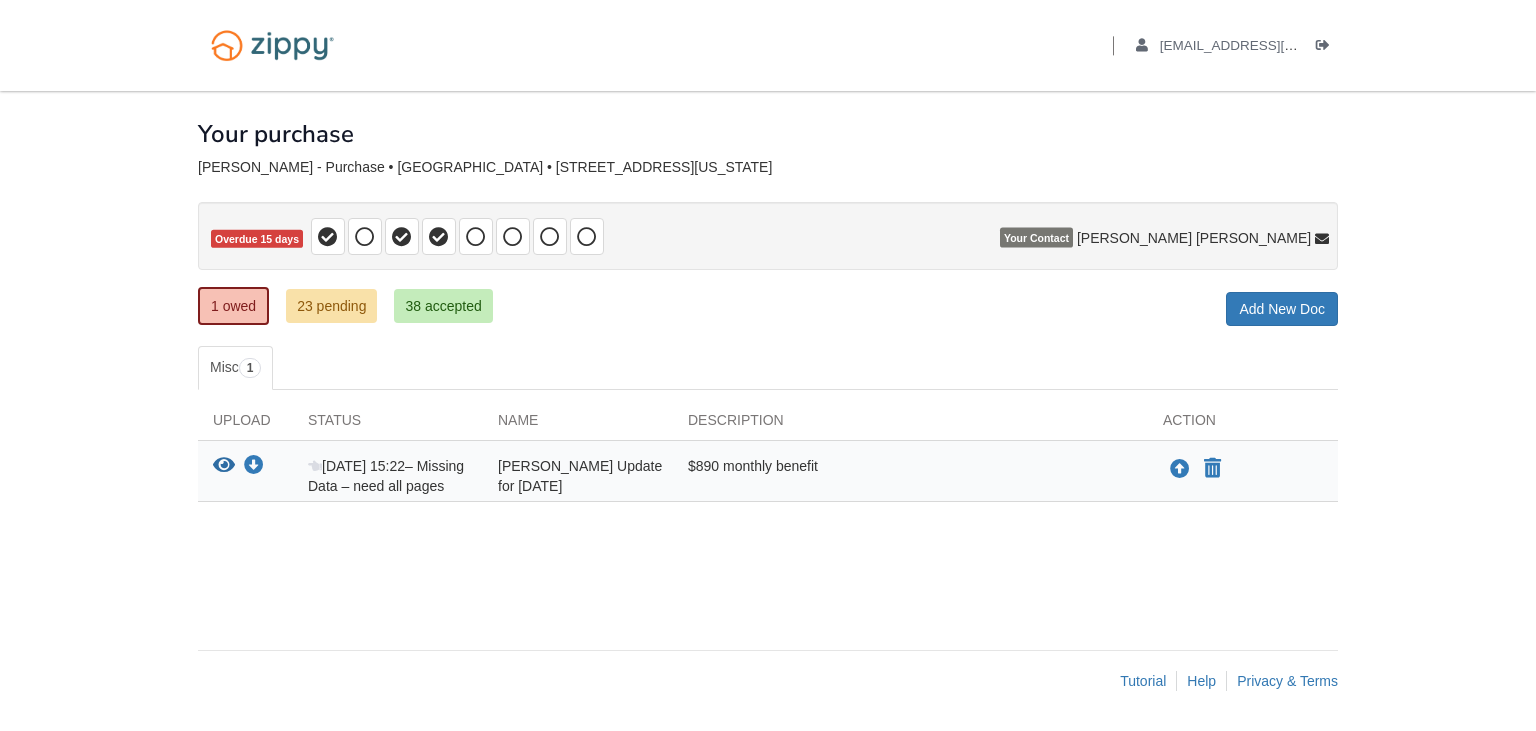 scroll, scrollTop: 0, scrollLeft: 0, axis: both 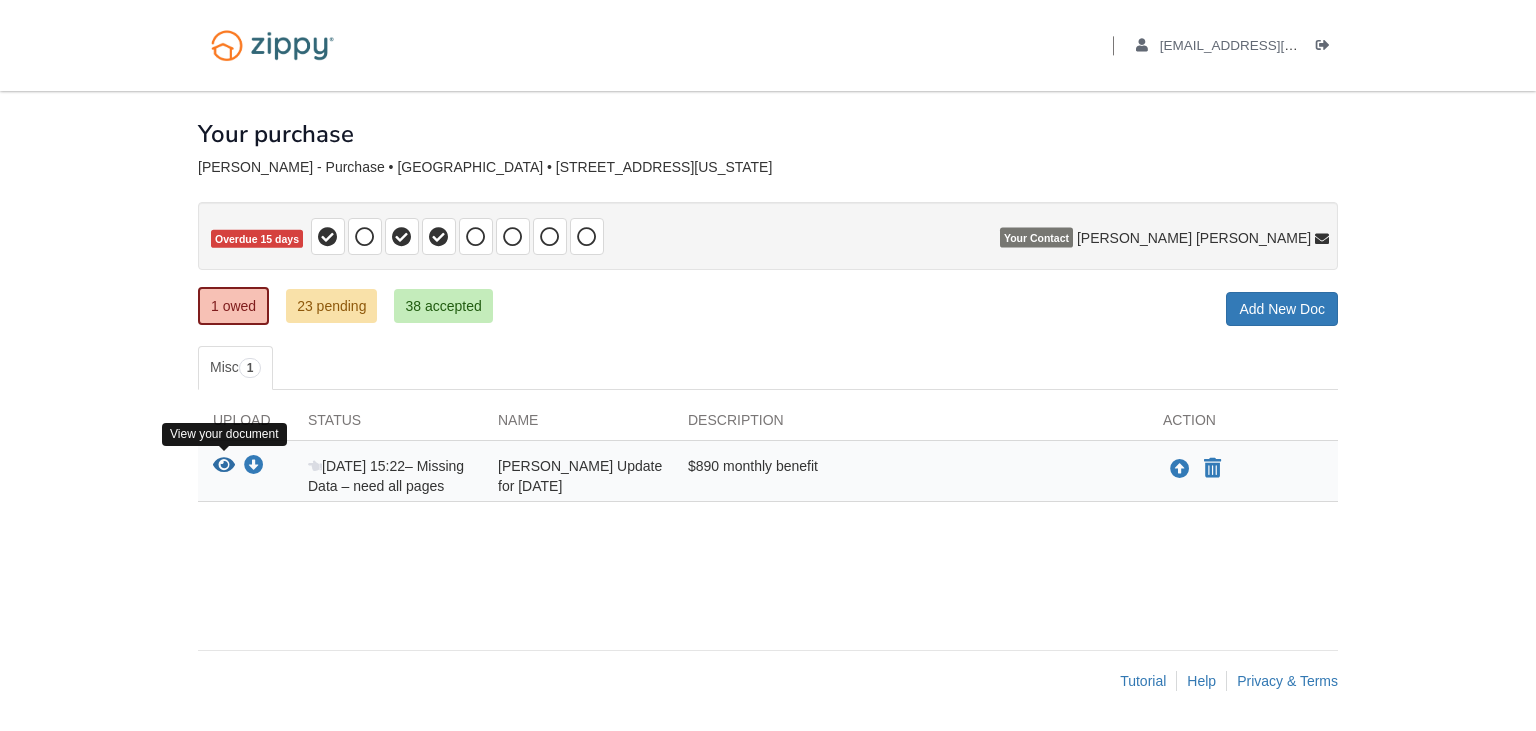 click at bounding box center [224, 466] 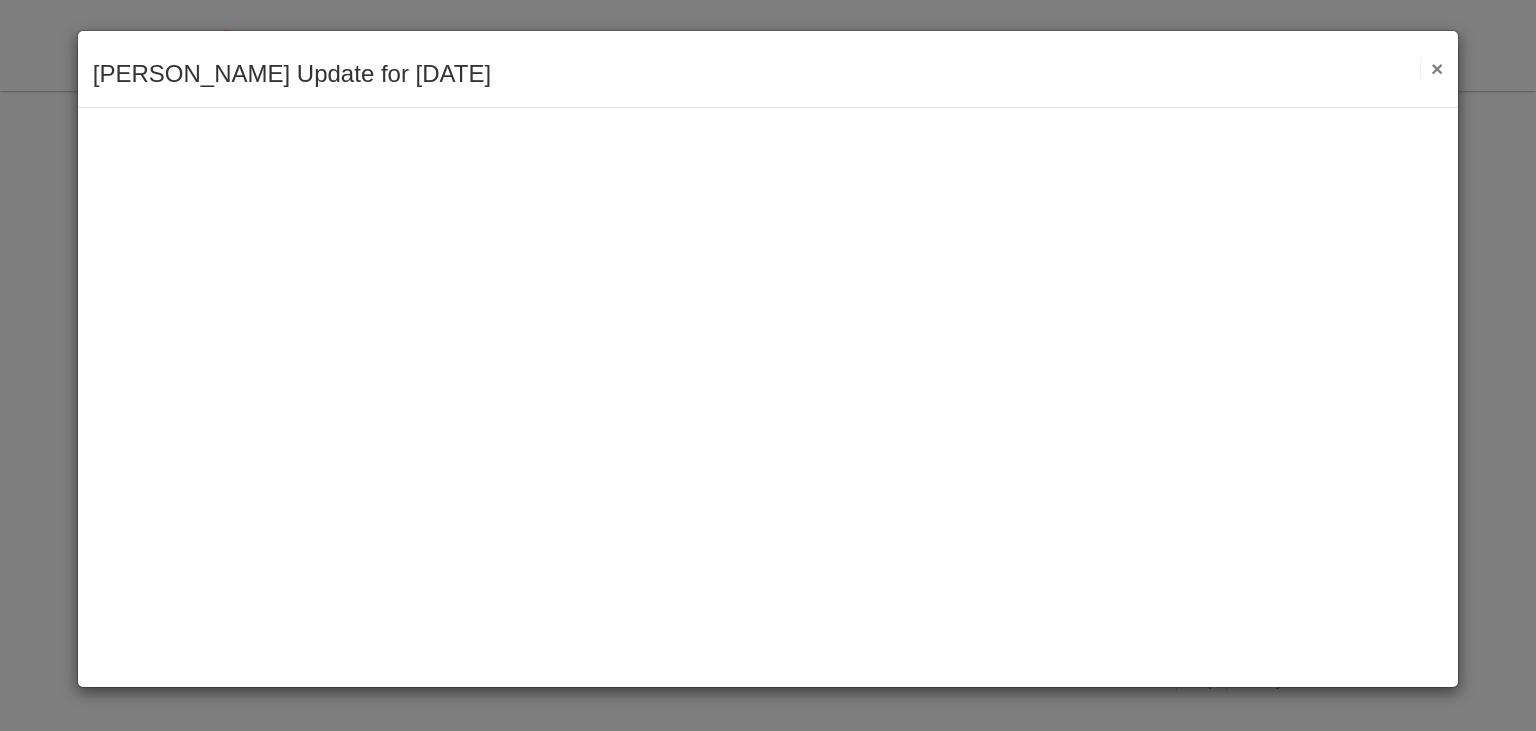 click on "×" at bounding box center (1431, 68) 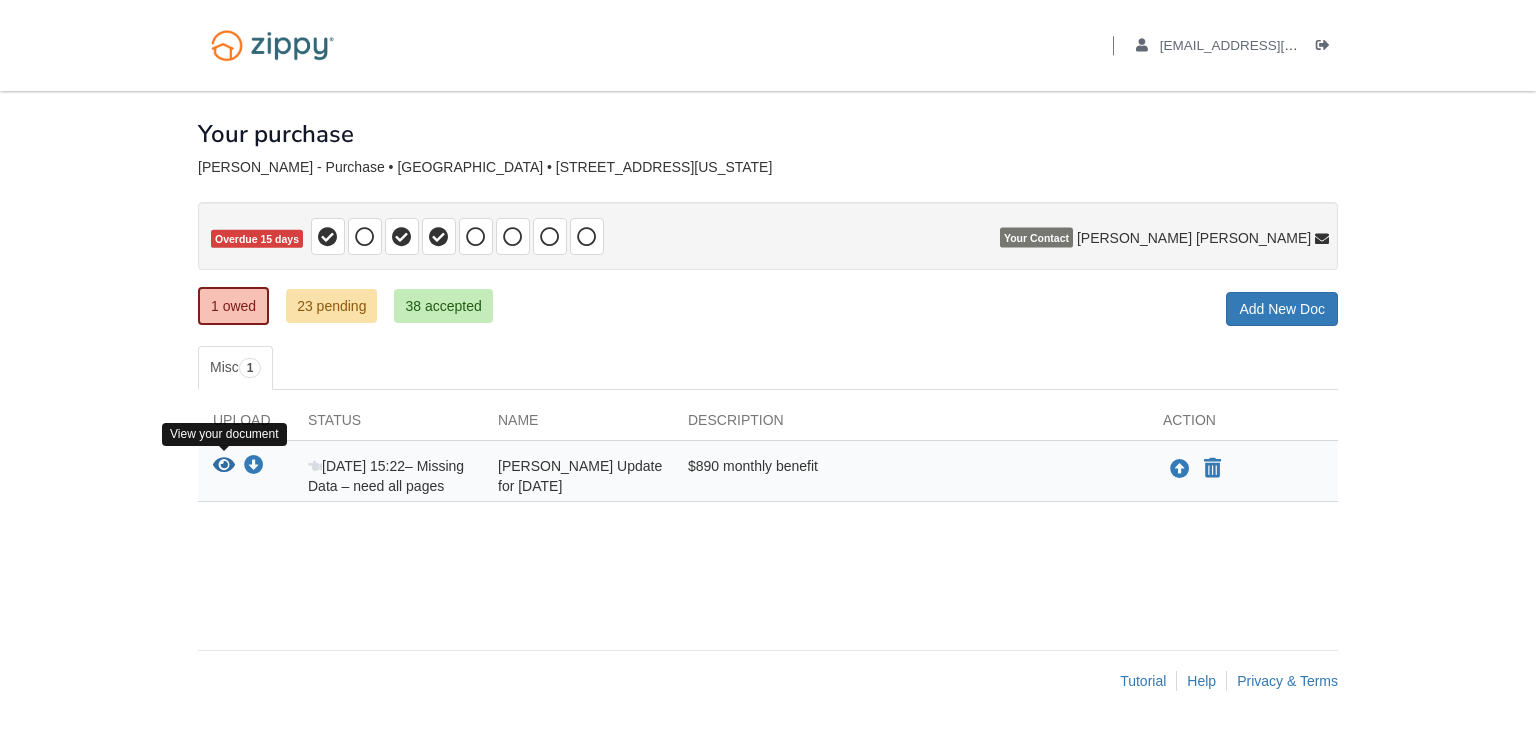 click at bounding box center [224, 466] 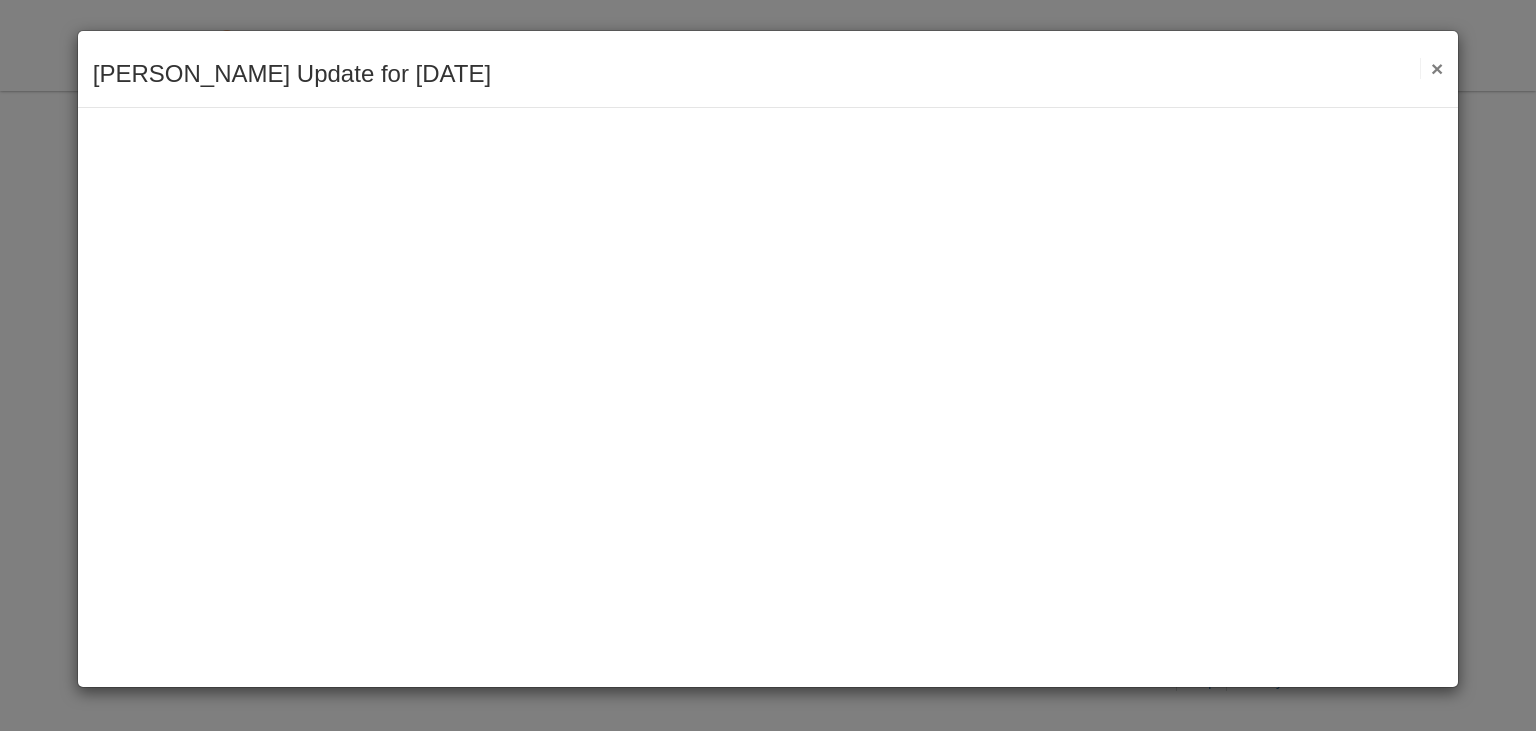 click on "×" at bounding box center (1431, 68) 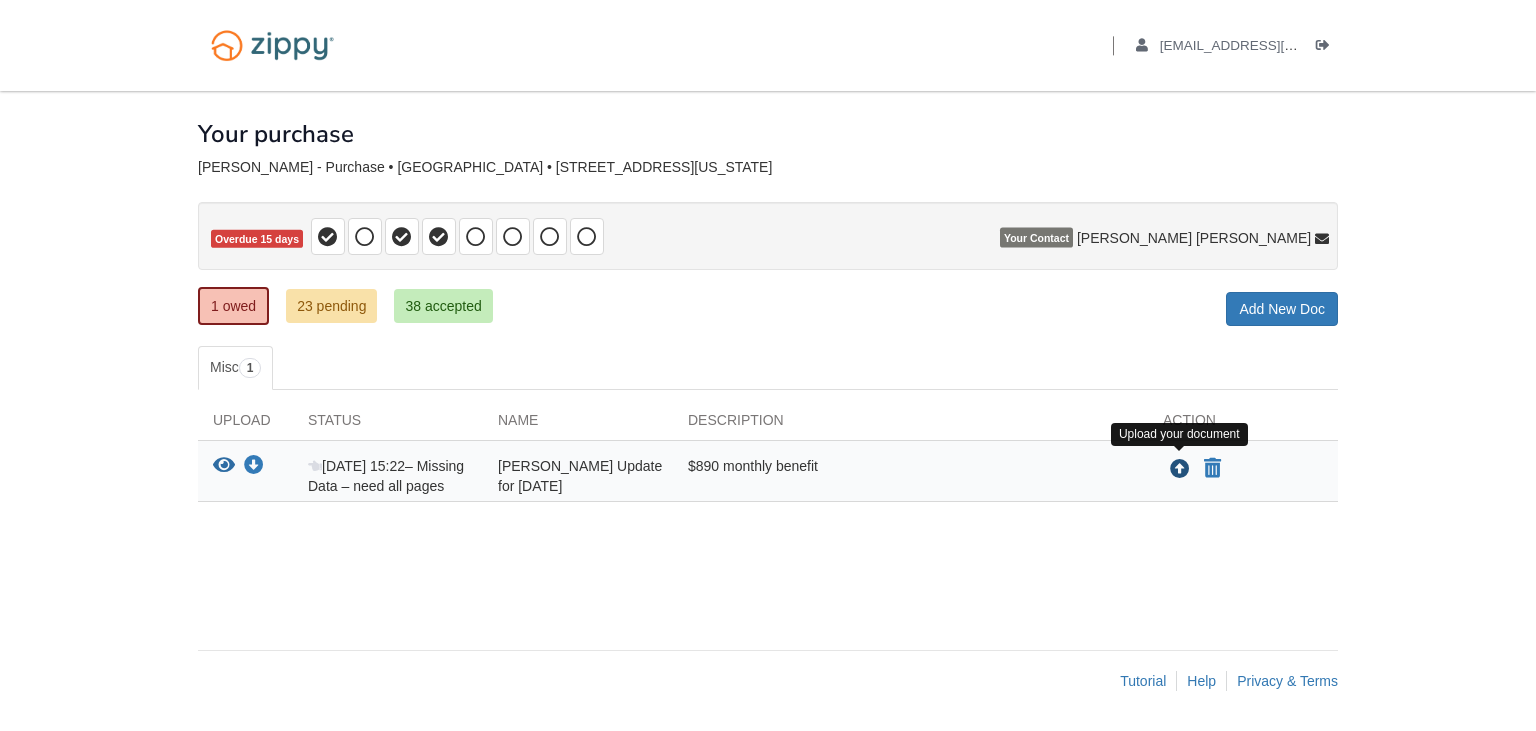 click at bounding box center [1180, 470] 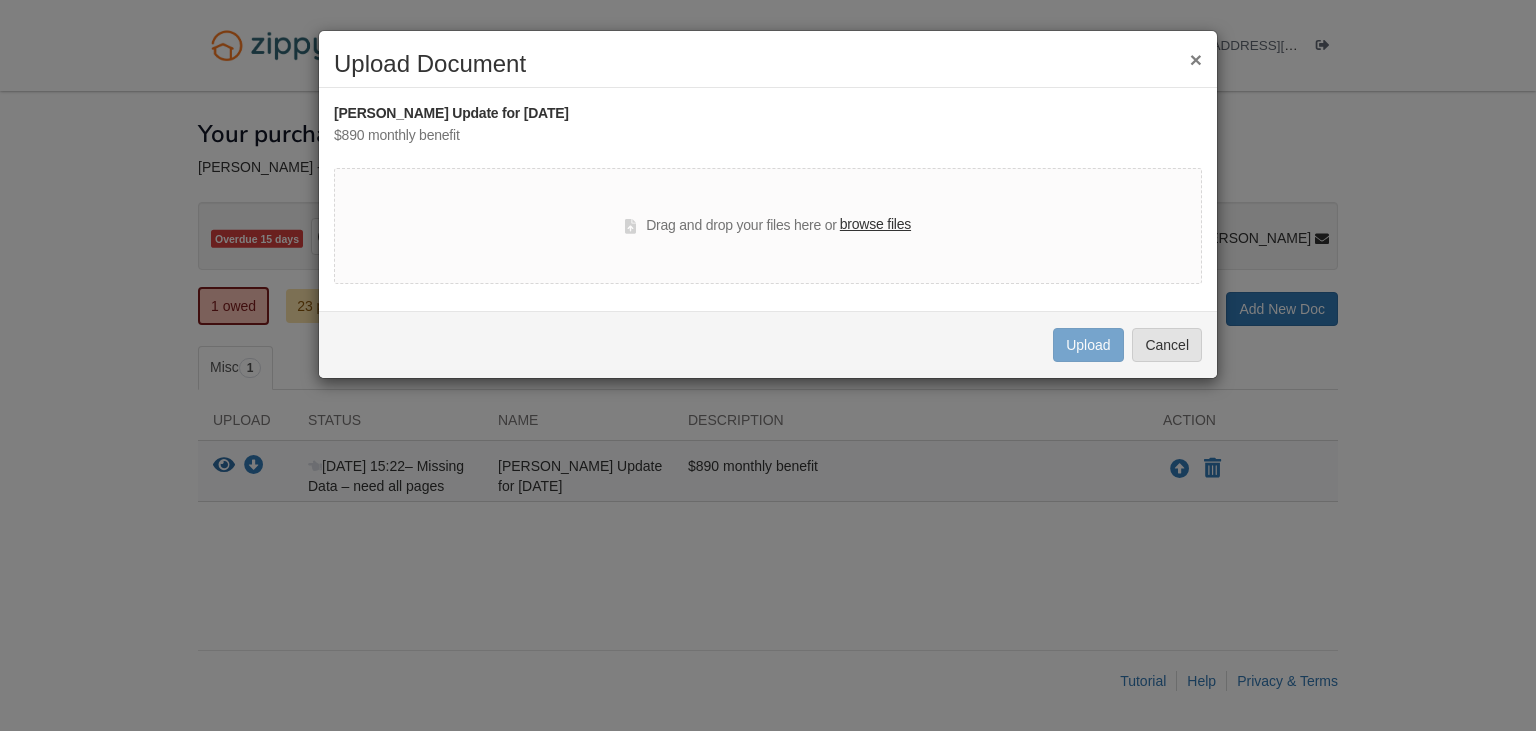 click on "browse files" at bounding box center (875, 225) 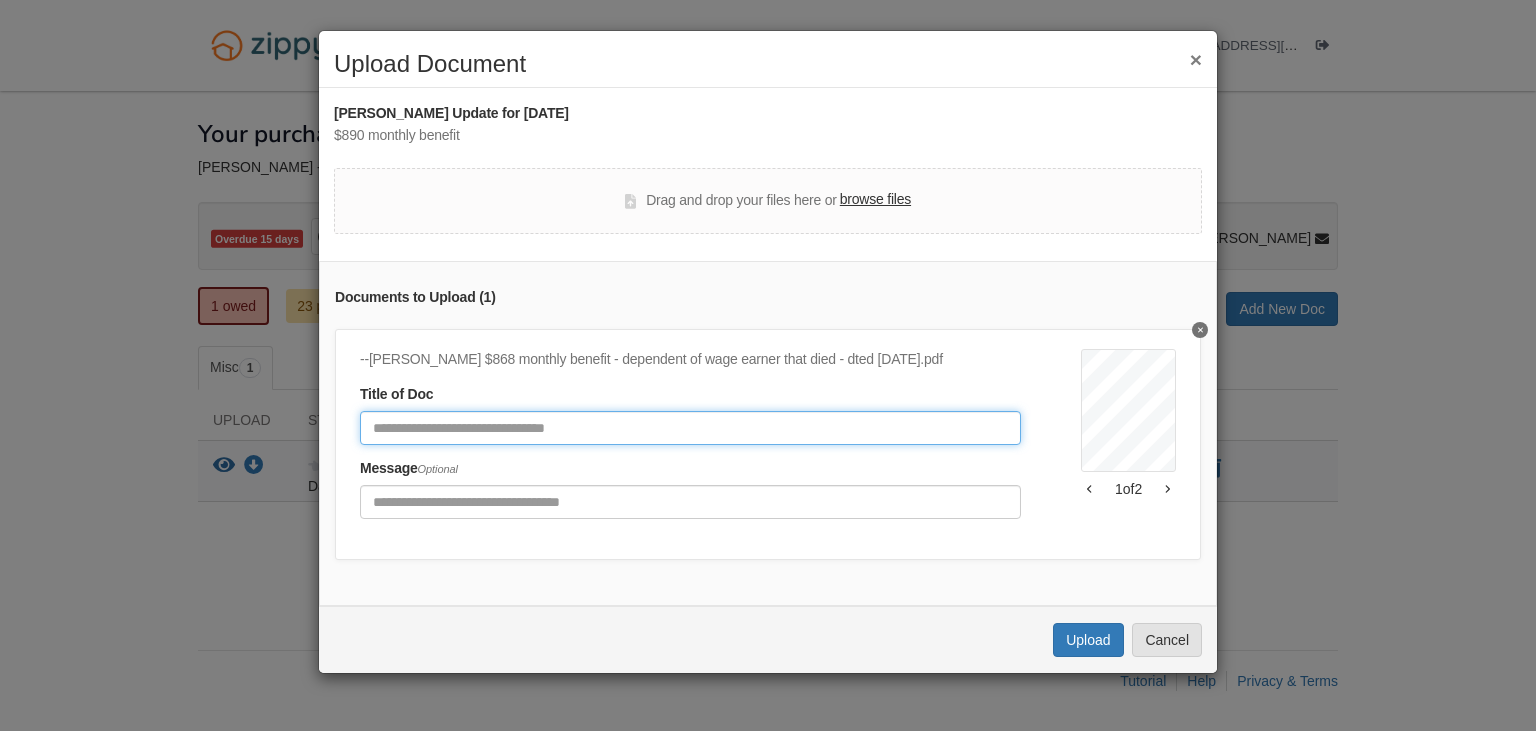 click 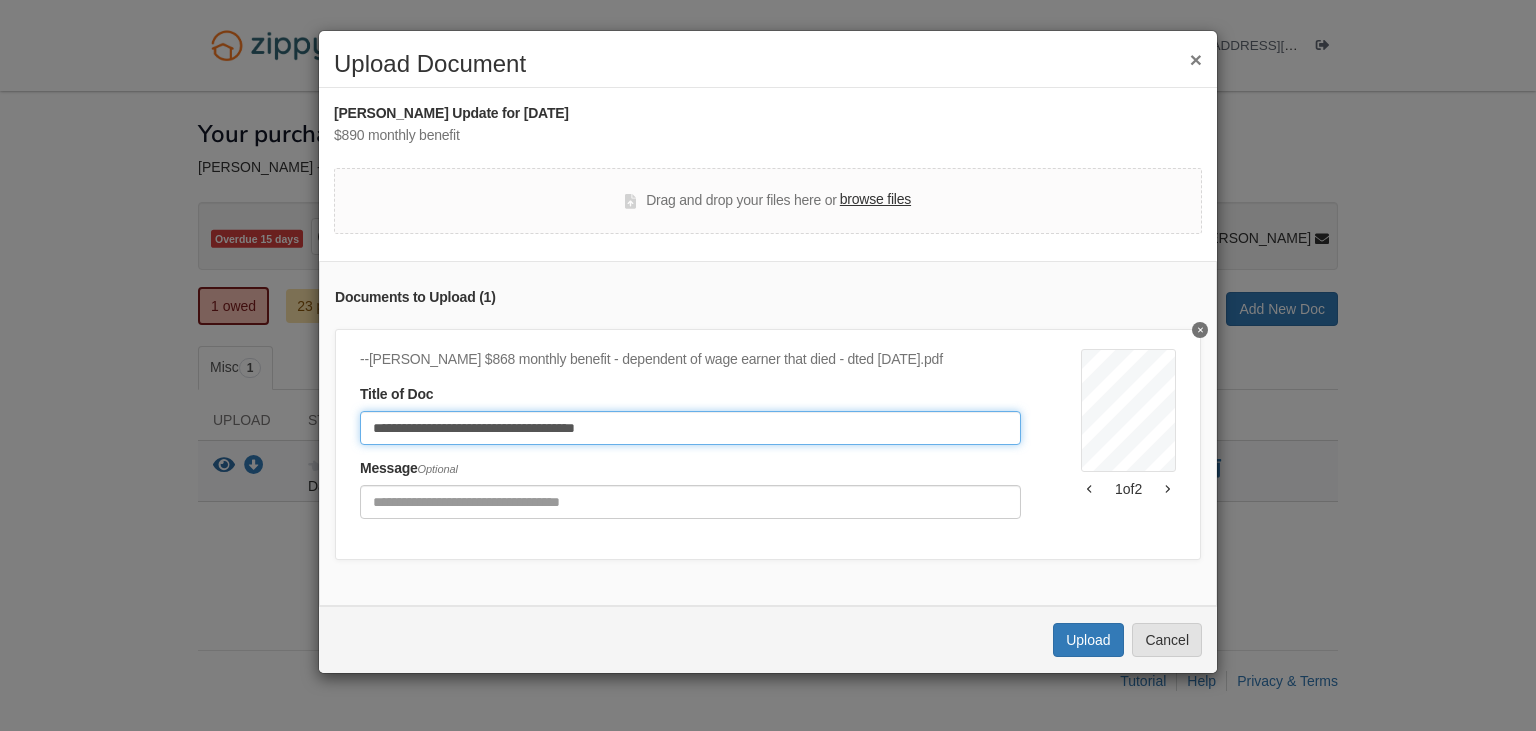 type on "**********" 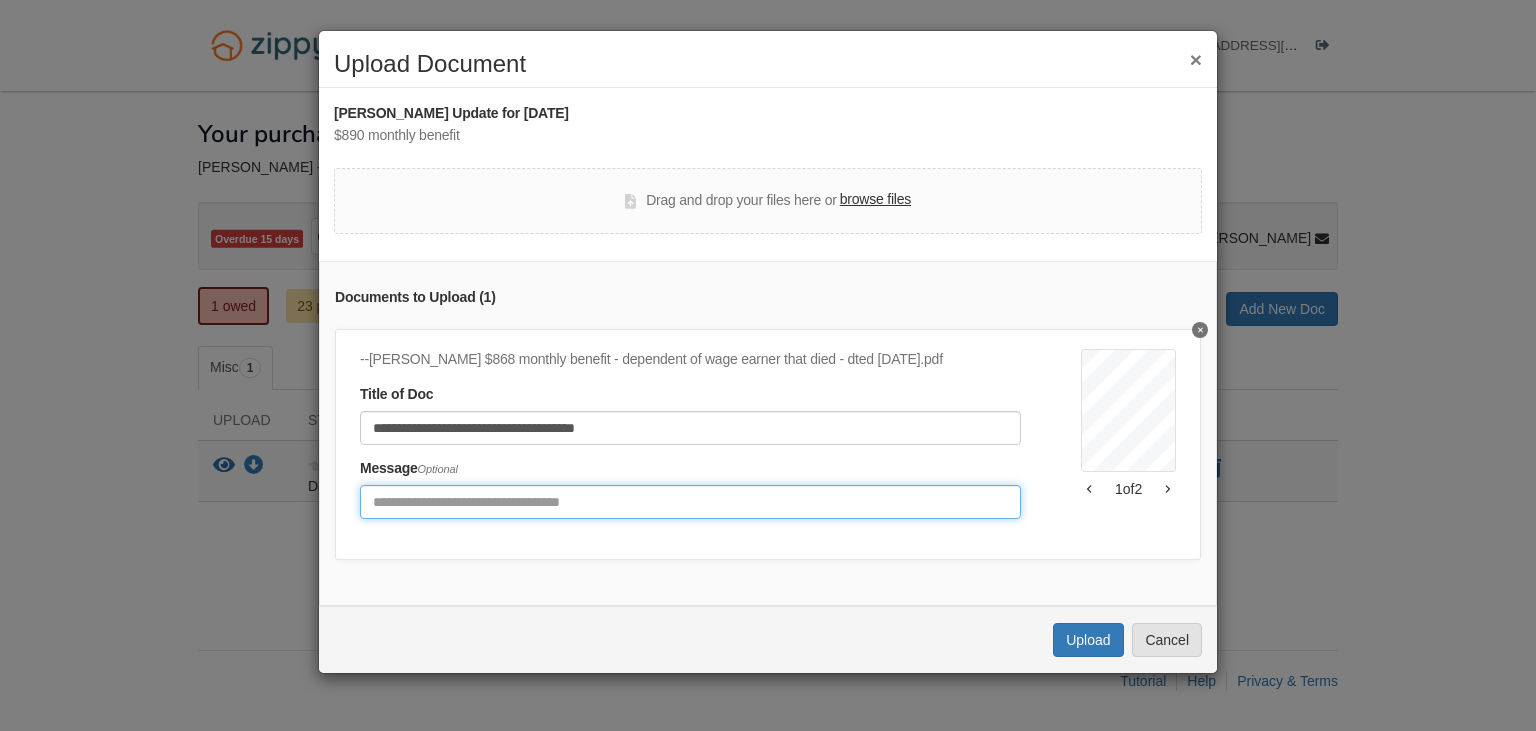 click at bounding box center [690, 502] 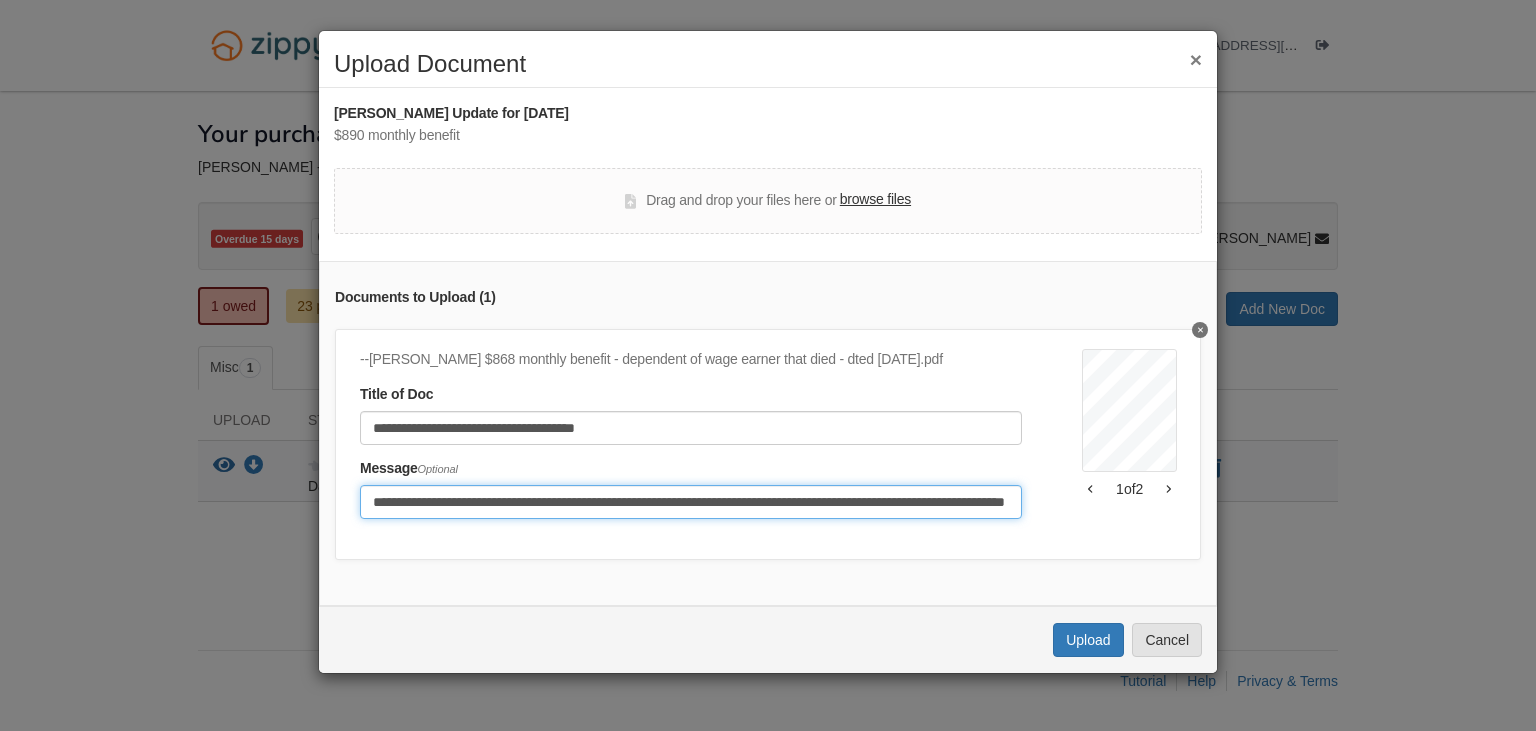 scroll, scrollTop: 0, scrollLeft: 94, axis: horizontal 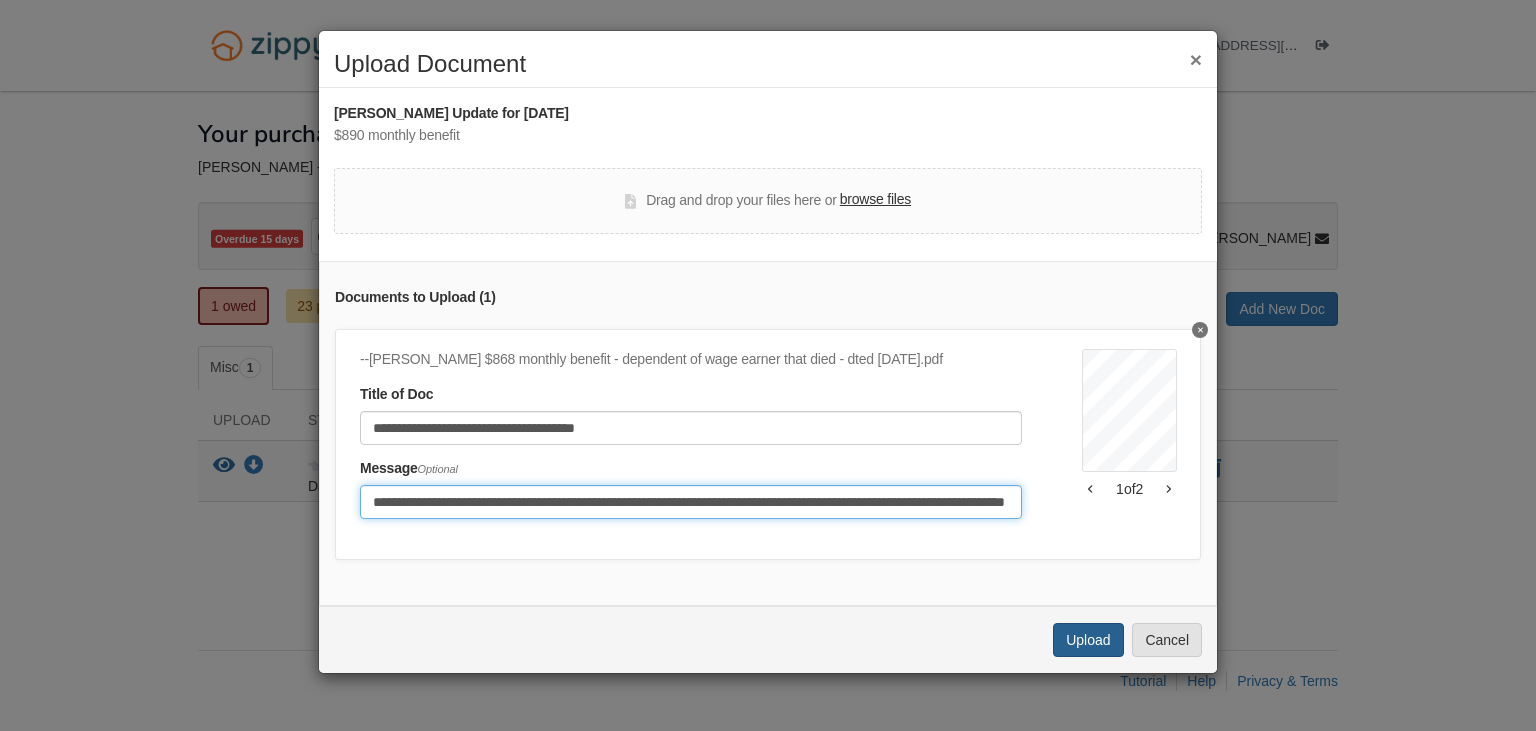 type on "**********" 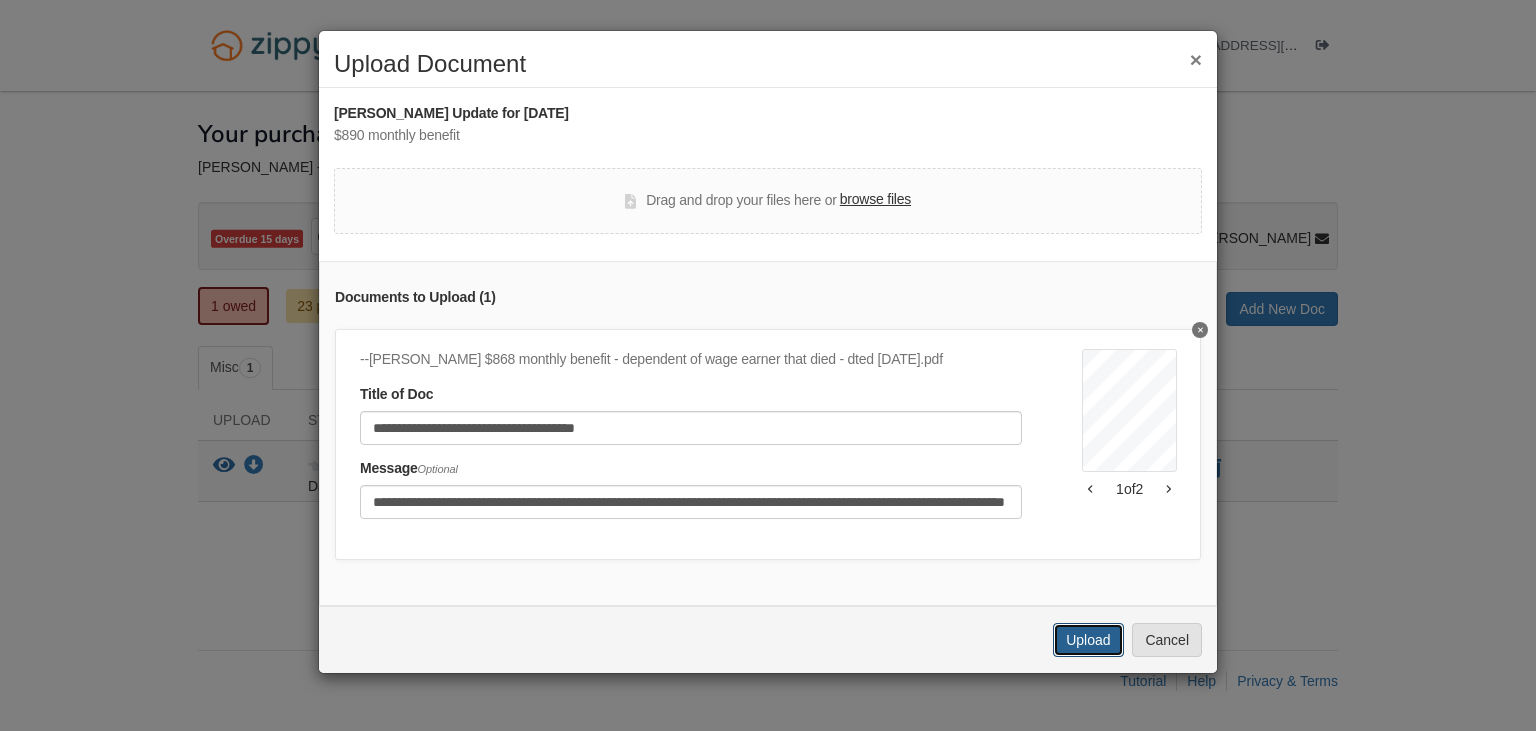 click on "Upload" at bounding box center (1088, 640) 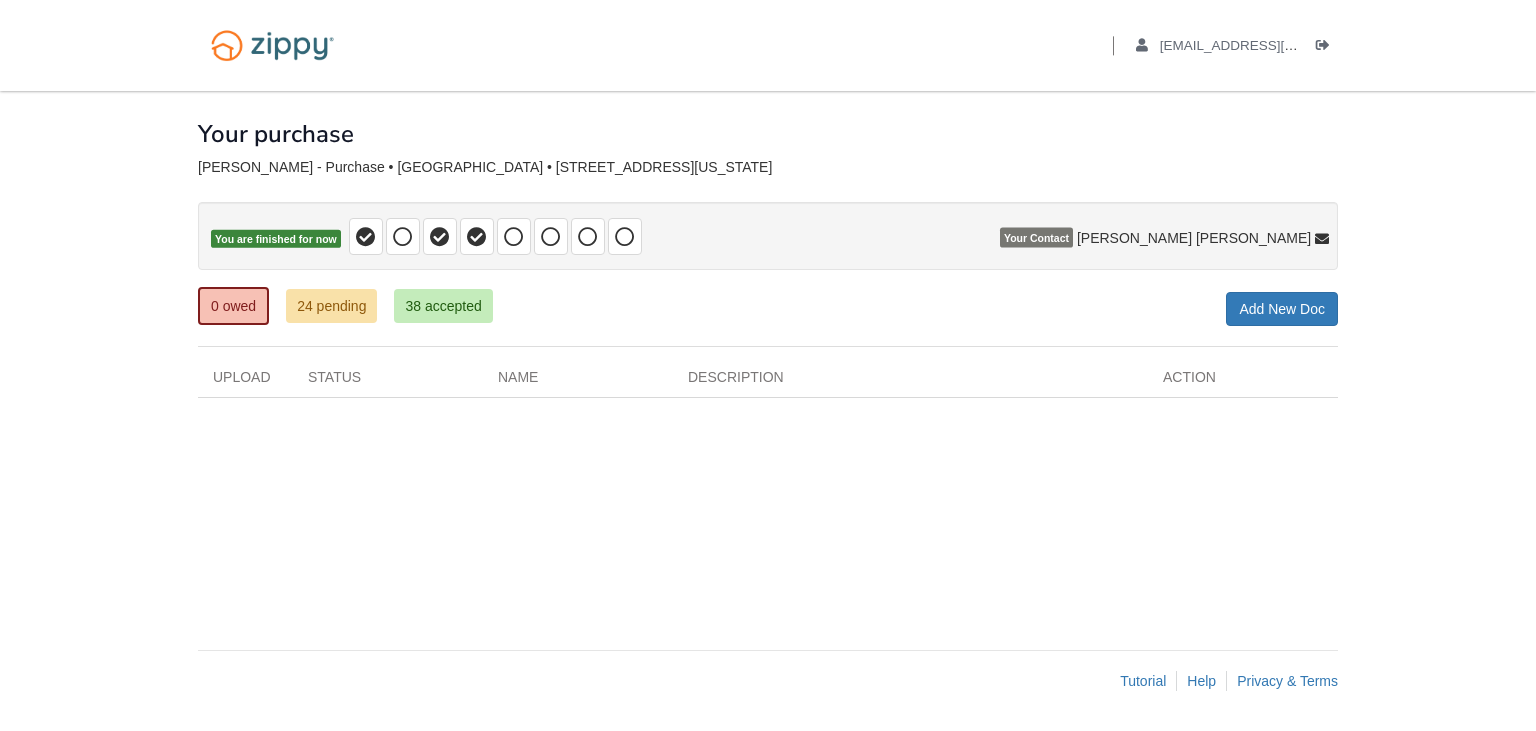 scroll, scrollTop: 0, scrollLeft: 0, axis: both 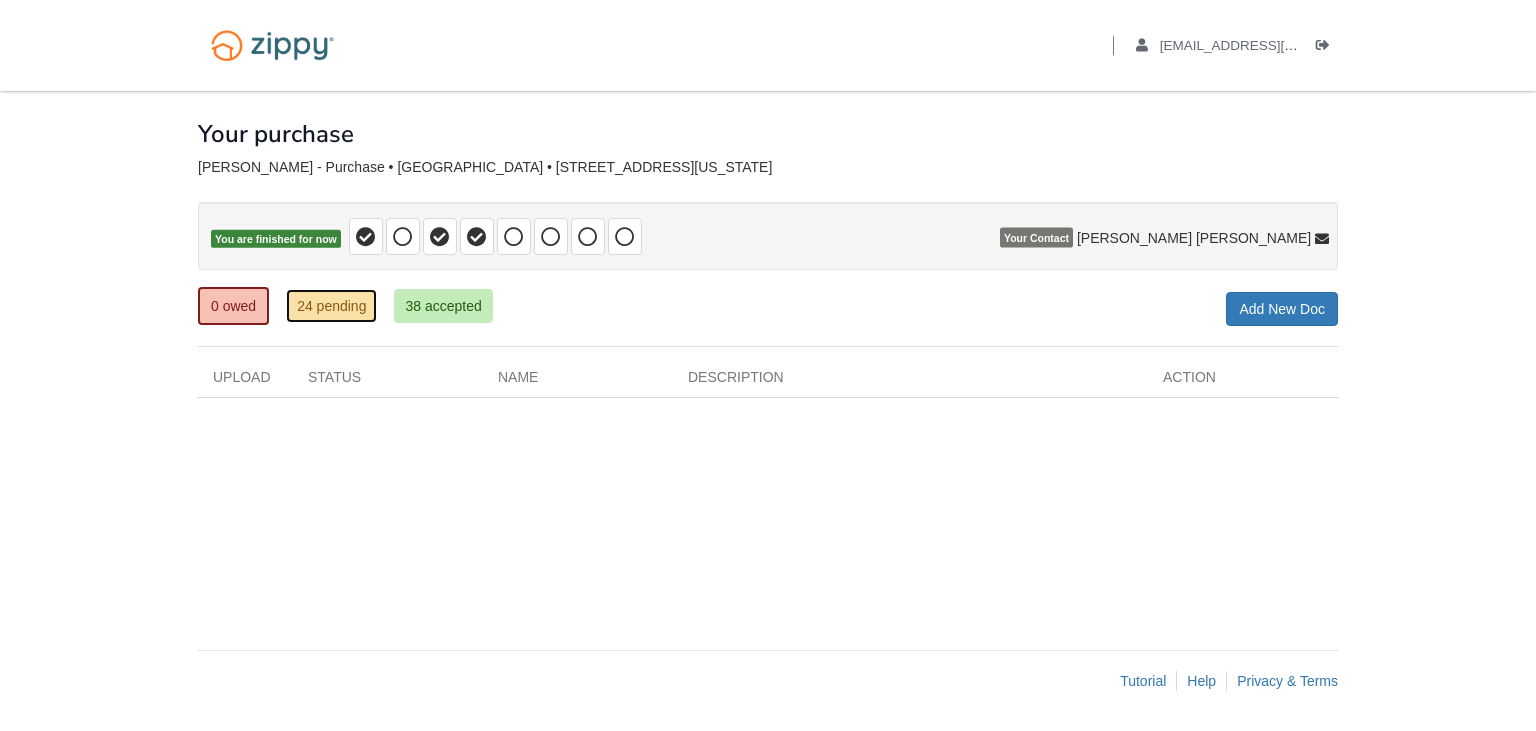 click on "24 pending" at bounding box center [331, 306] 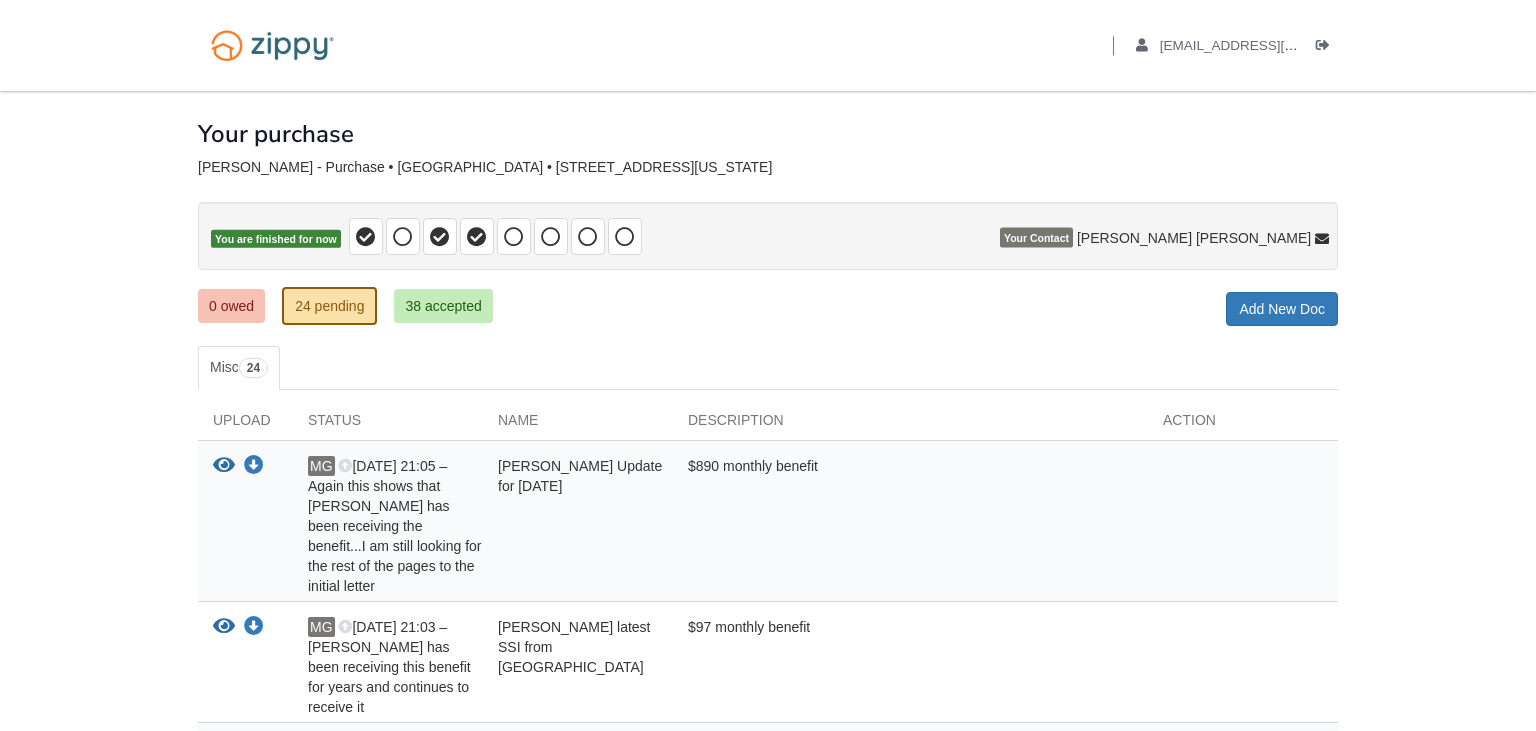 scroll, scrollTop: 0, scrollLeft: 0, axis: both 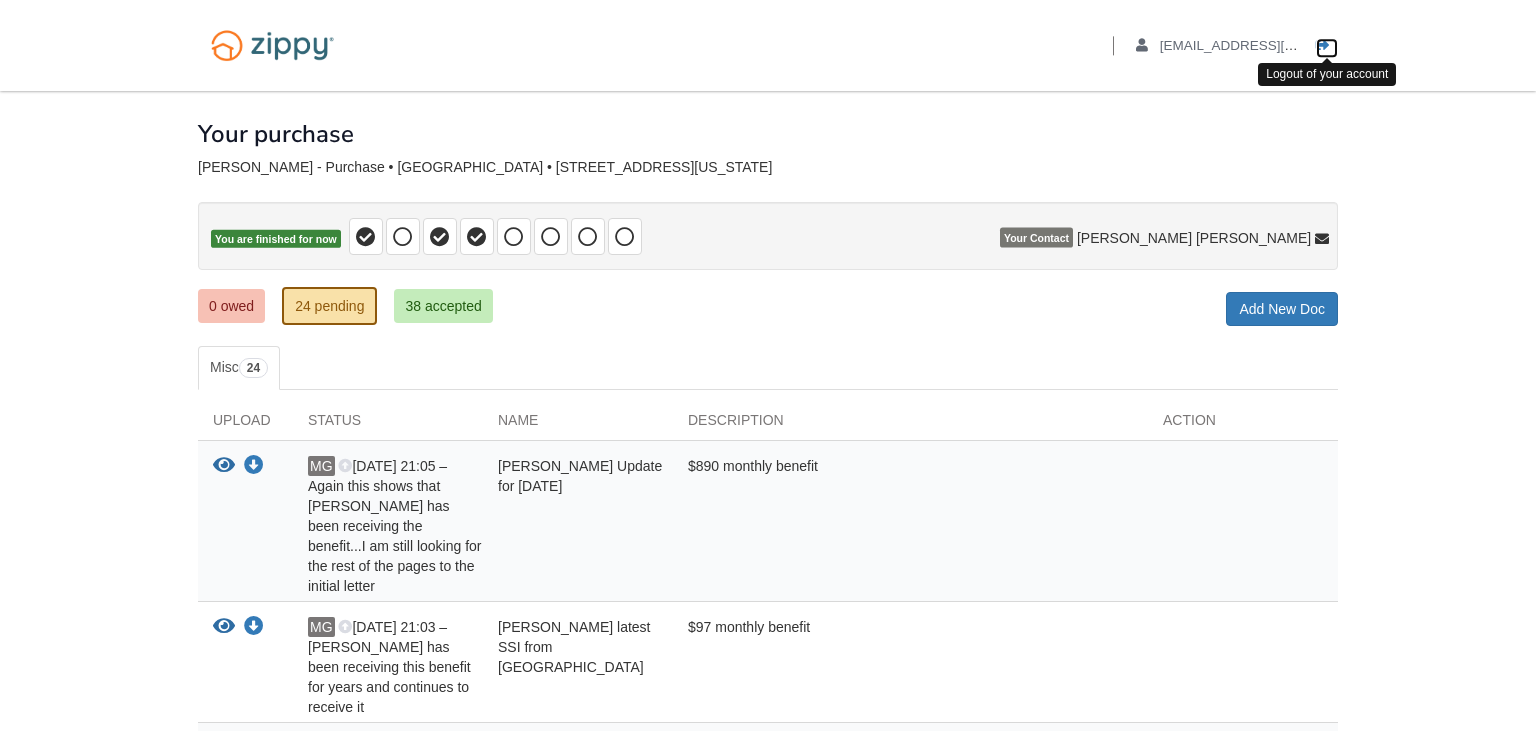 click at bounding box center (1323, 46) 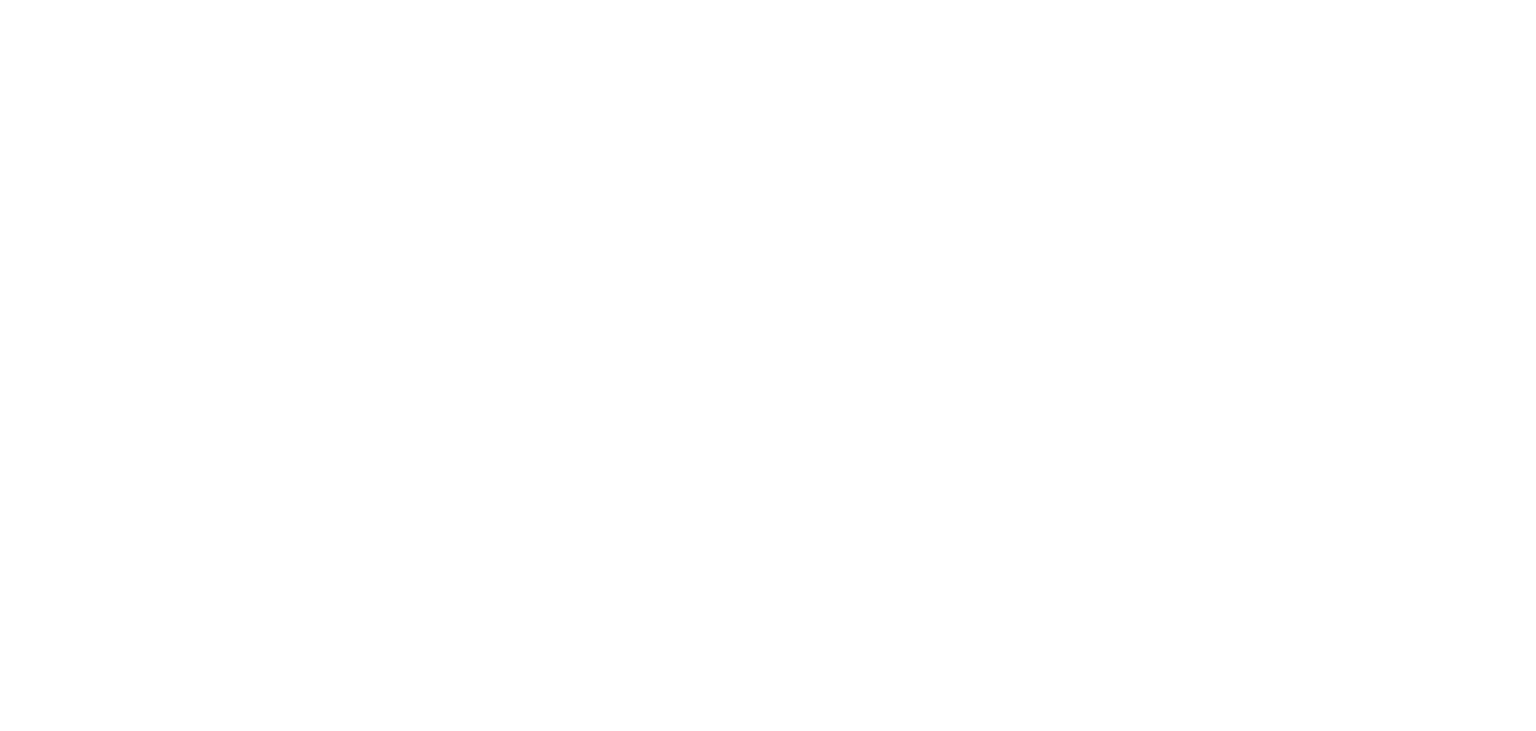 scroll, scrollTop: 0, scrollLeft: 0, axis: both 